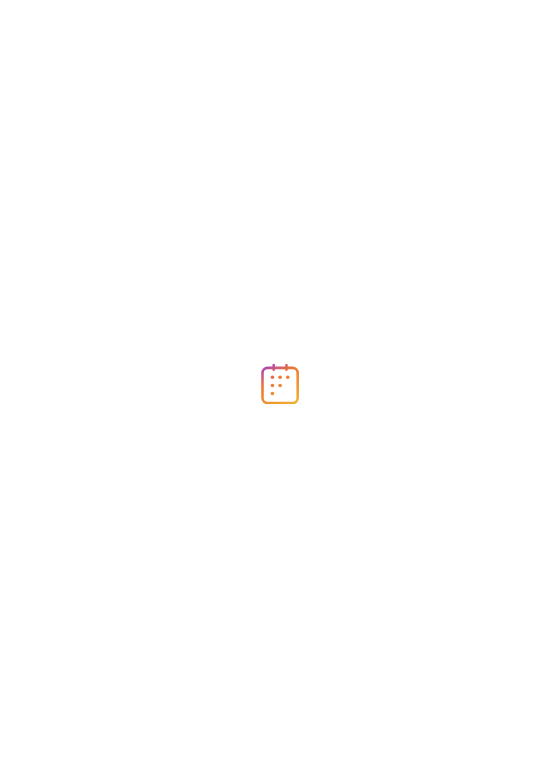 scroll, scrollTop: 0, scrollLeft: 0, axis: both 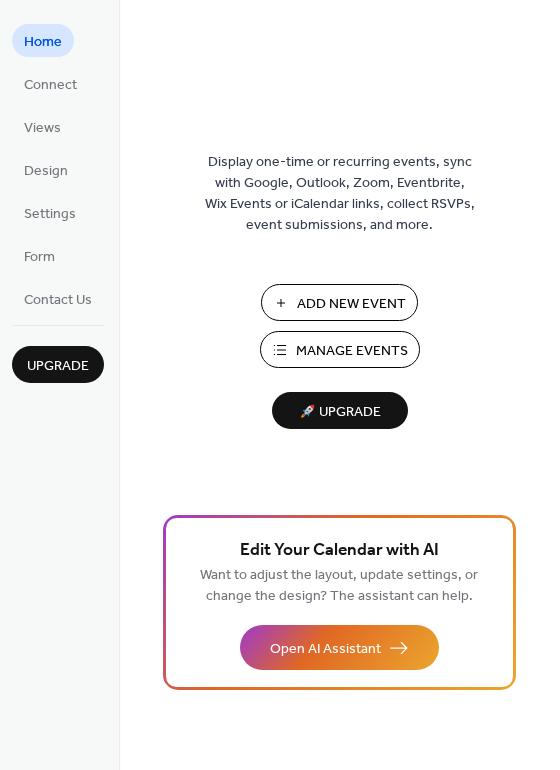click on "Manage Events" at bounding box center [352, 351] 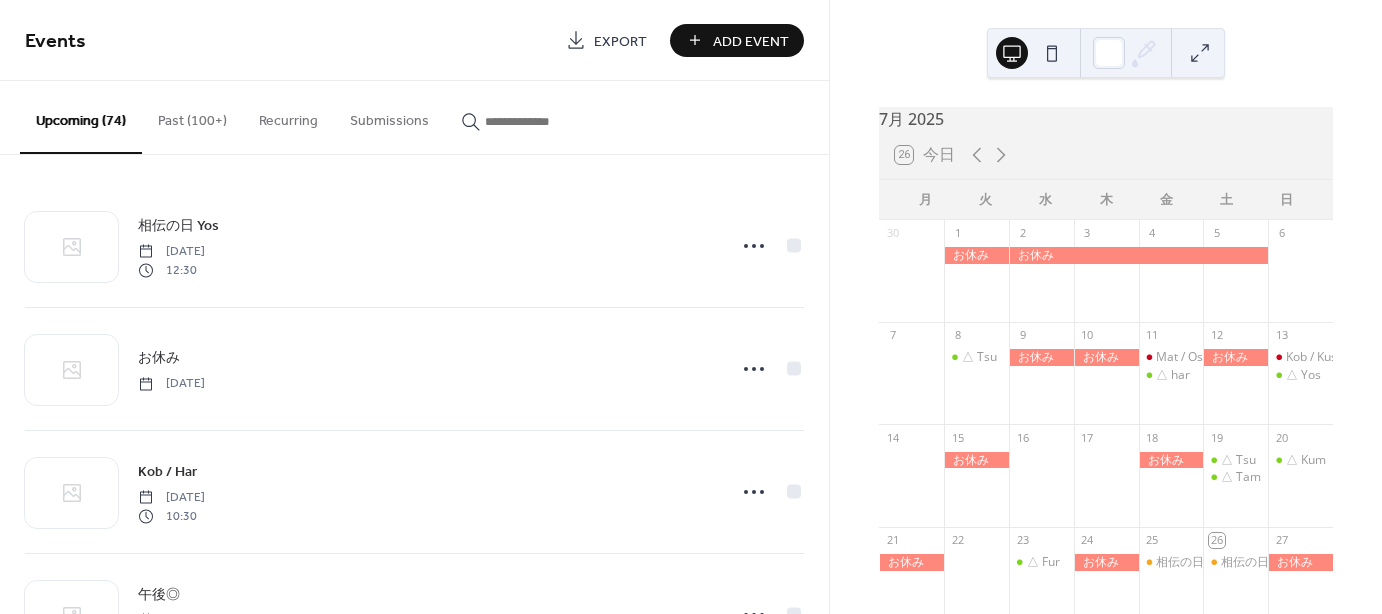 scroll, scrollTop: 0, scrollLeft: 0, axis: both 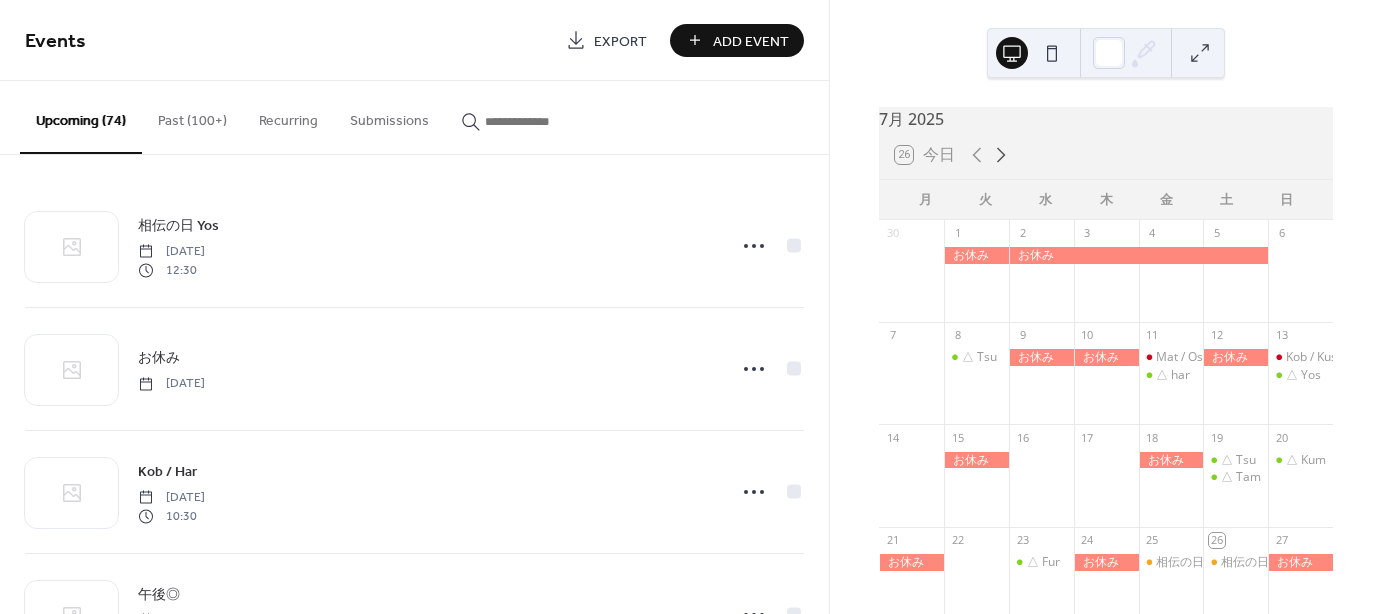 click 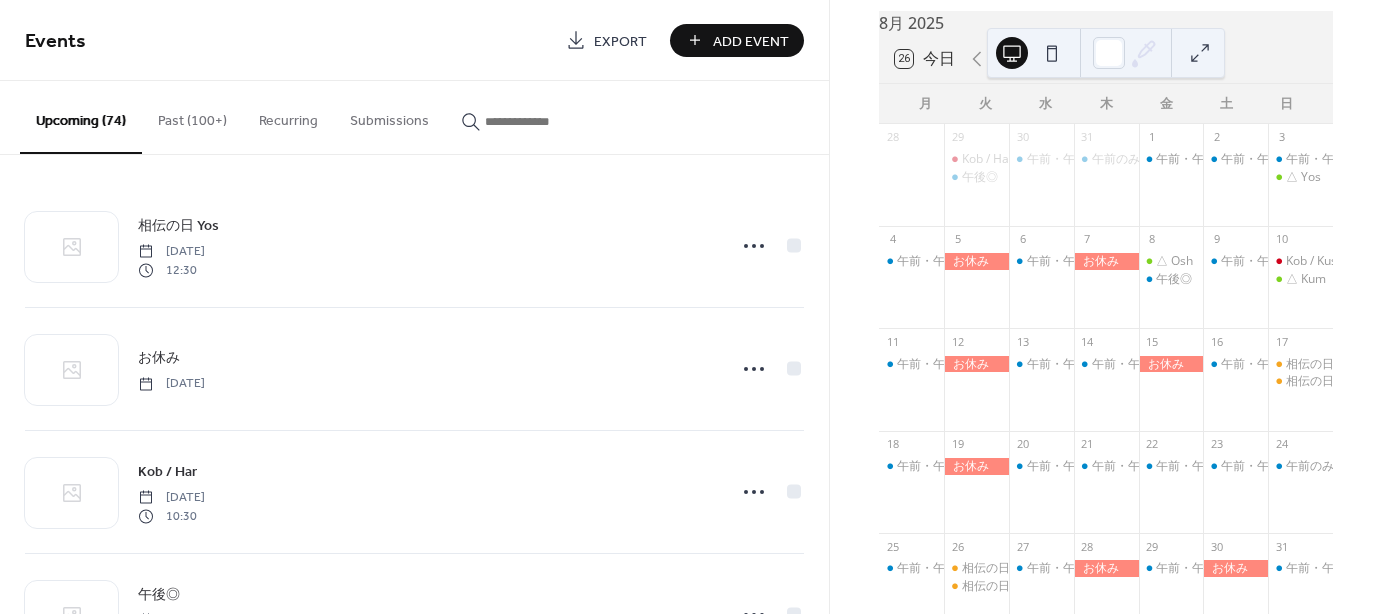 scroll, scrollTop: 100, scrollLeft: 0, axis: vertical 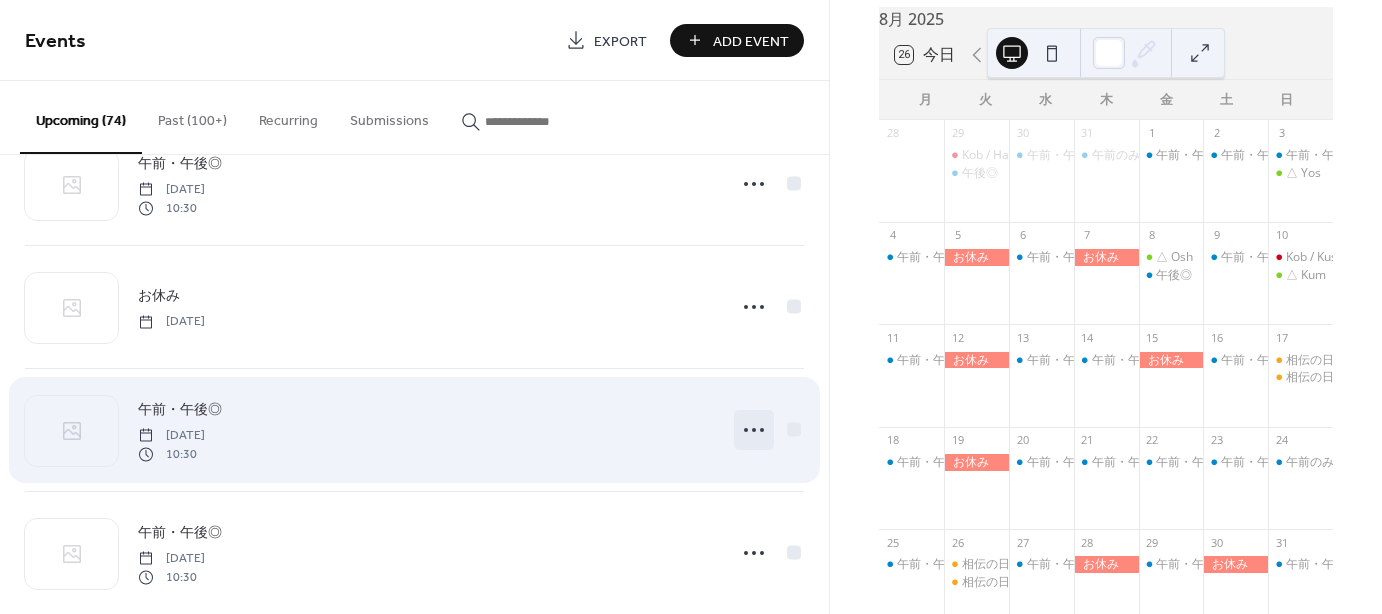 click 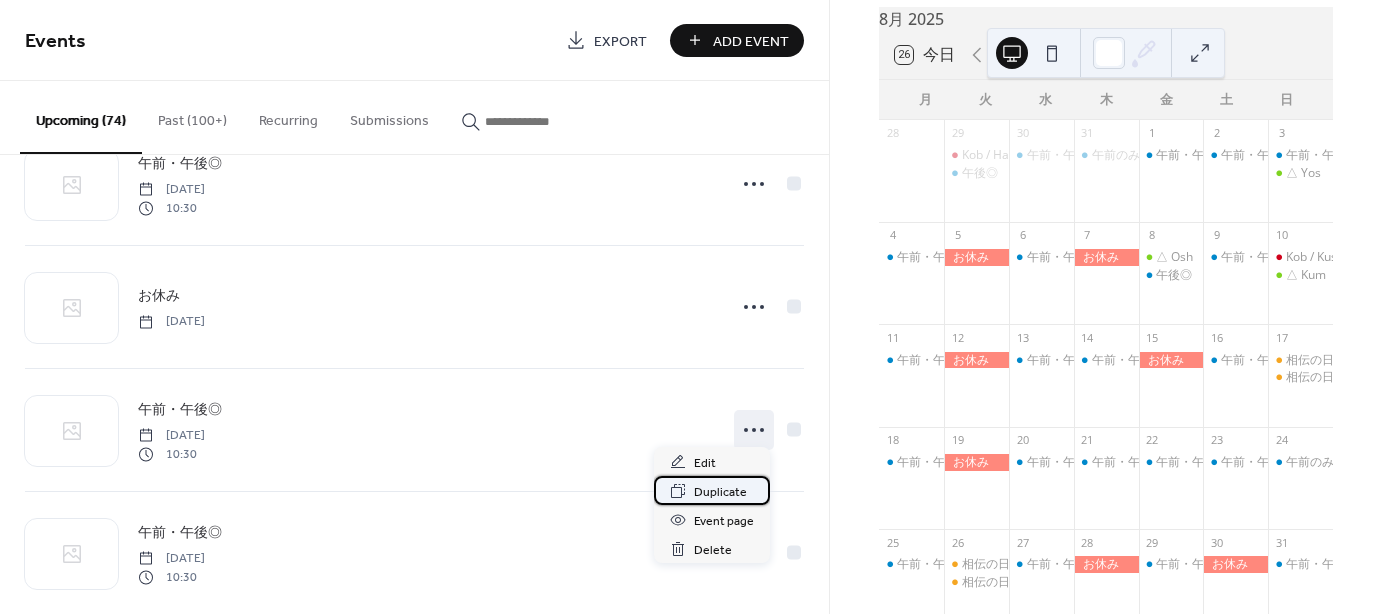 click on "Duplicate" at bounding box center (720, 492) 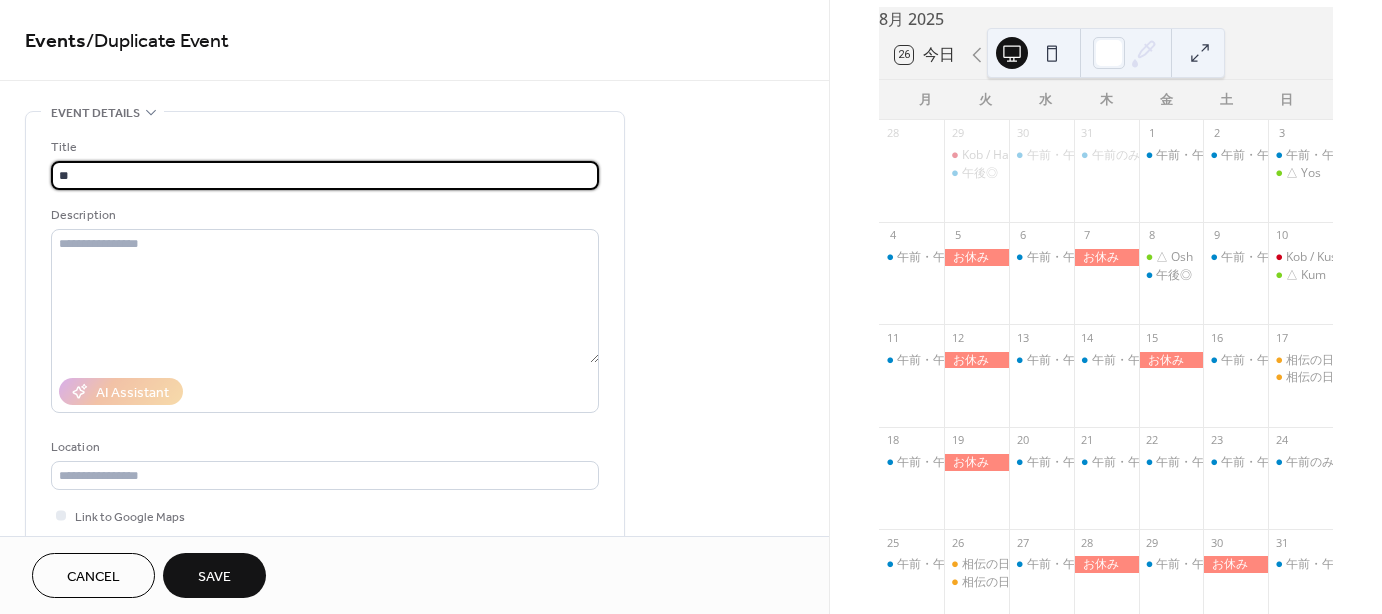 type on "*" 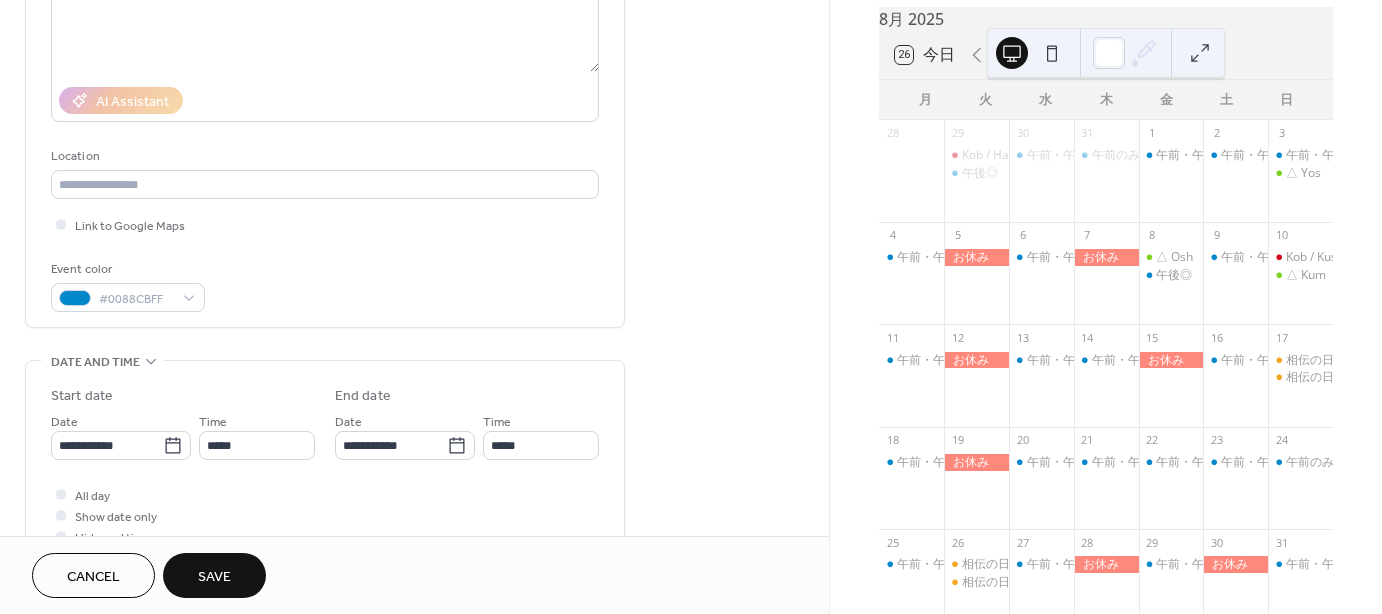scroll, scrollTop: 300, scrollLeft: 0, axis: vertical 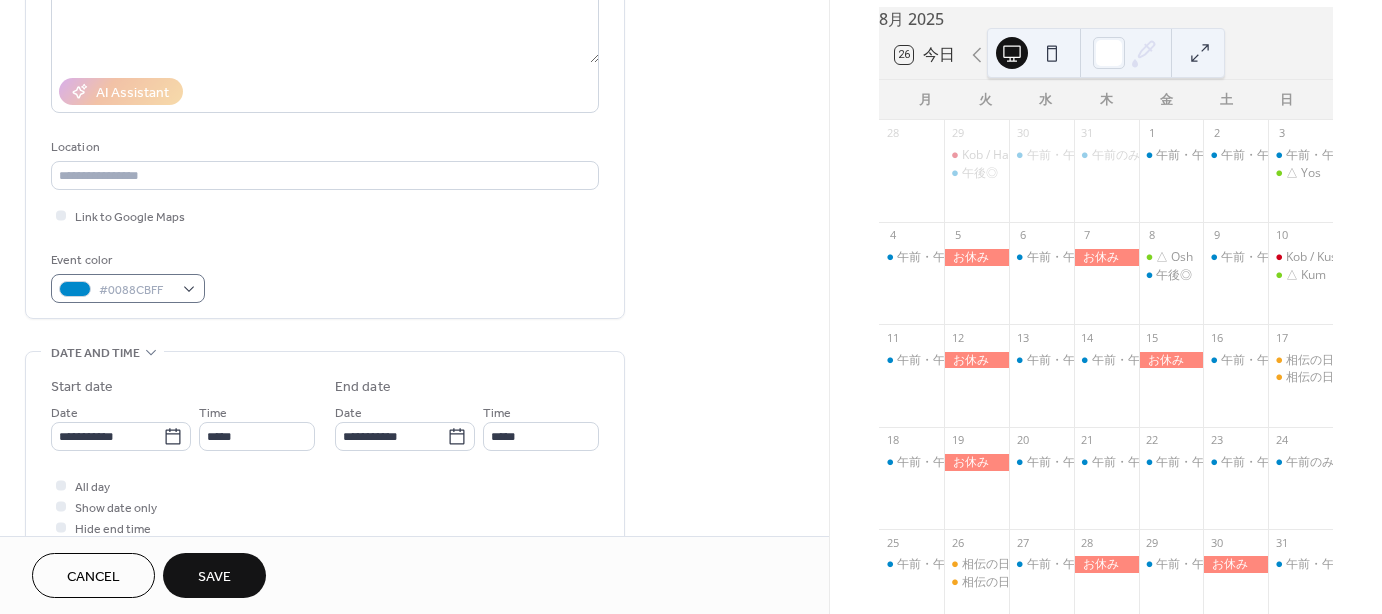 type on "*****" 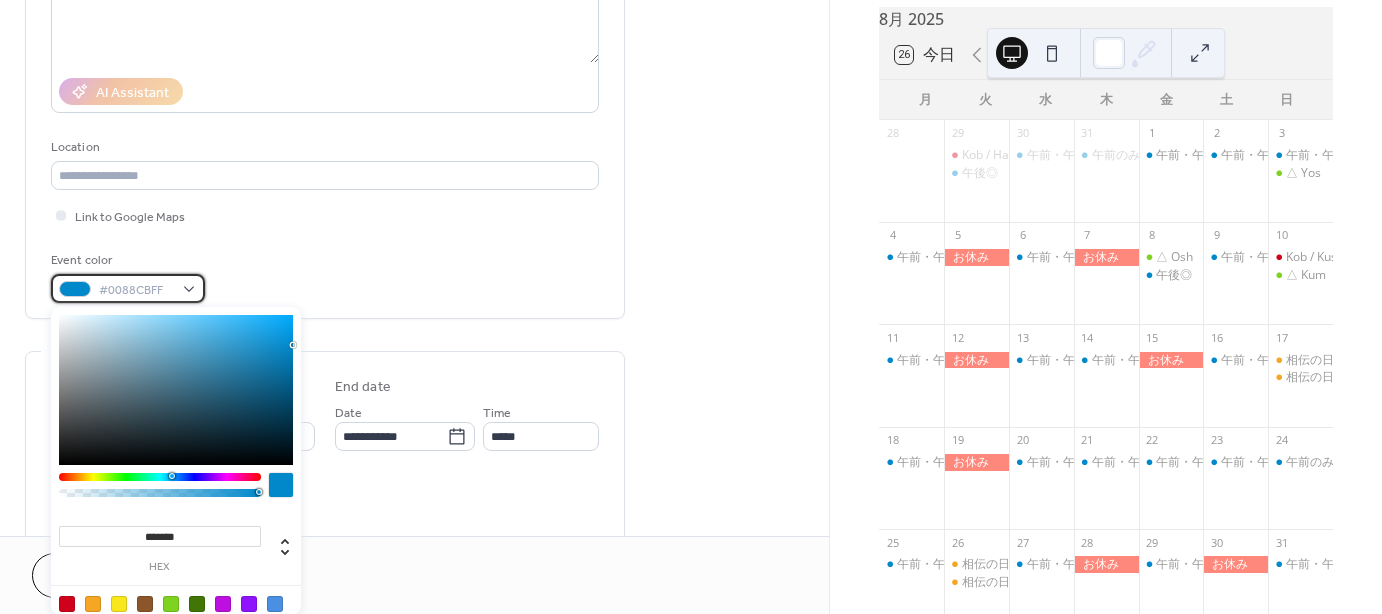 click on "#0088CBFF" at bounding box center [128, 288] 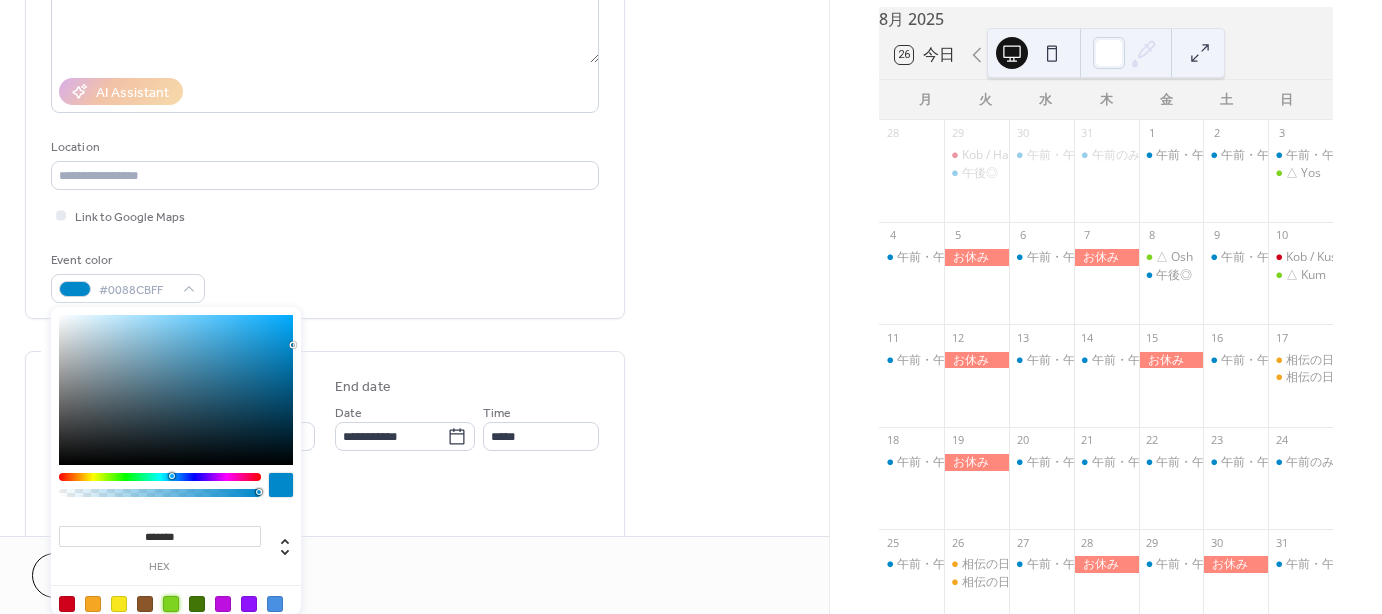 click at bounding box center (171, 604) 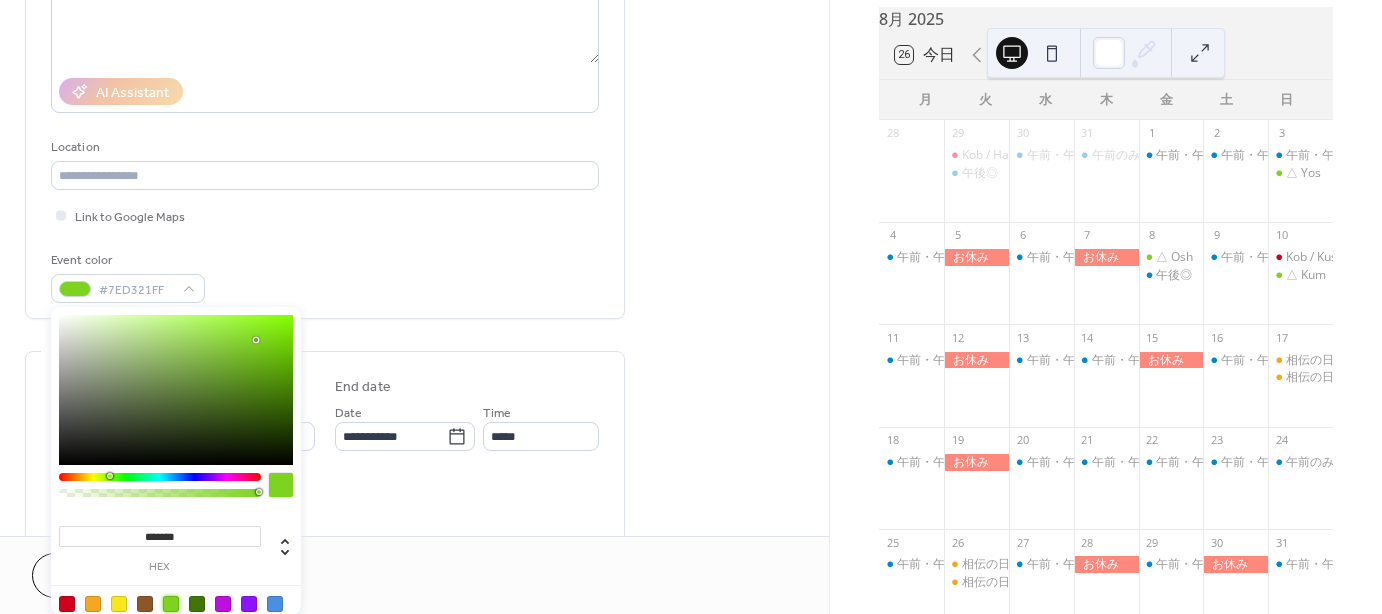click on "Title ***** Description AI Assistant Location Link to Google Maps Event color #7ED321FF" at bounding box center (325, 70) 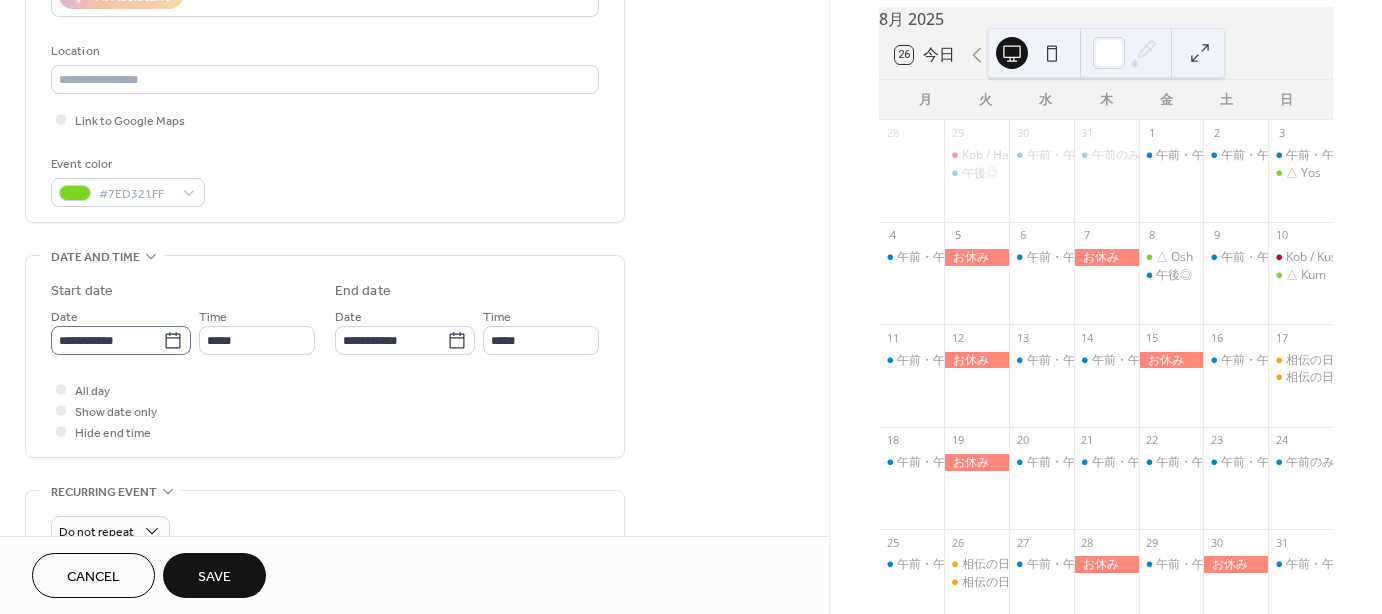 scroll, scrollTop: 400, scrollLeft: 0, axis: vertical 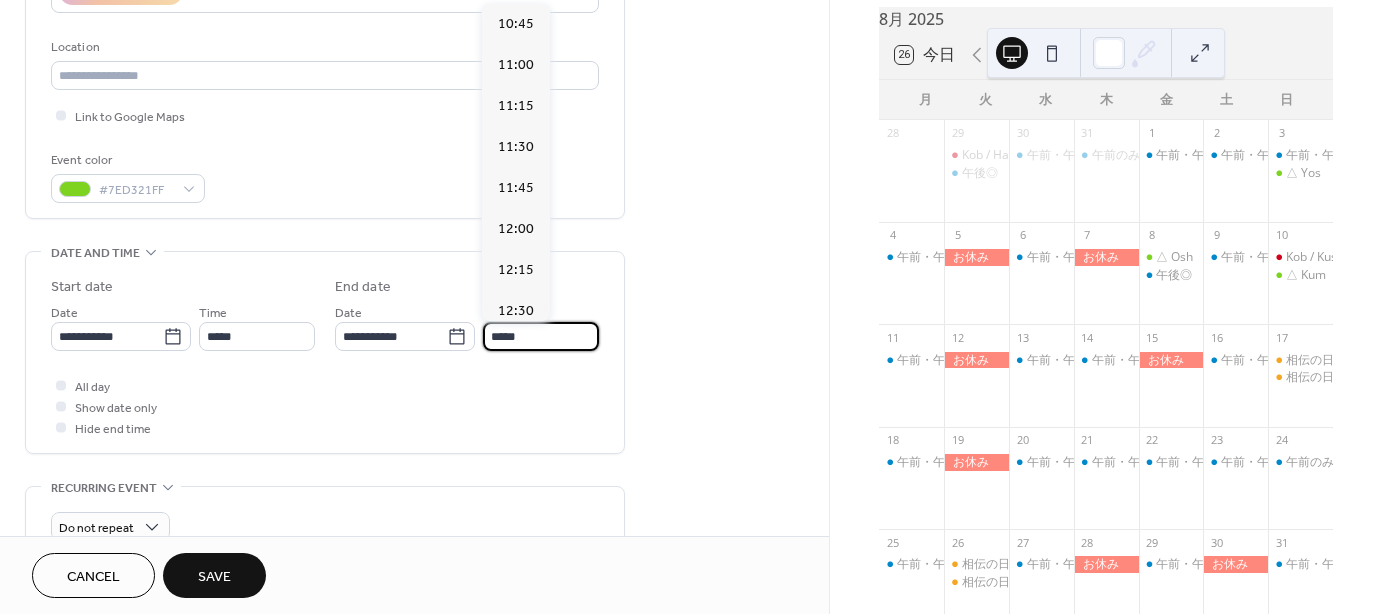 click on "*****" at bounding box center [541, 336] 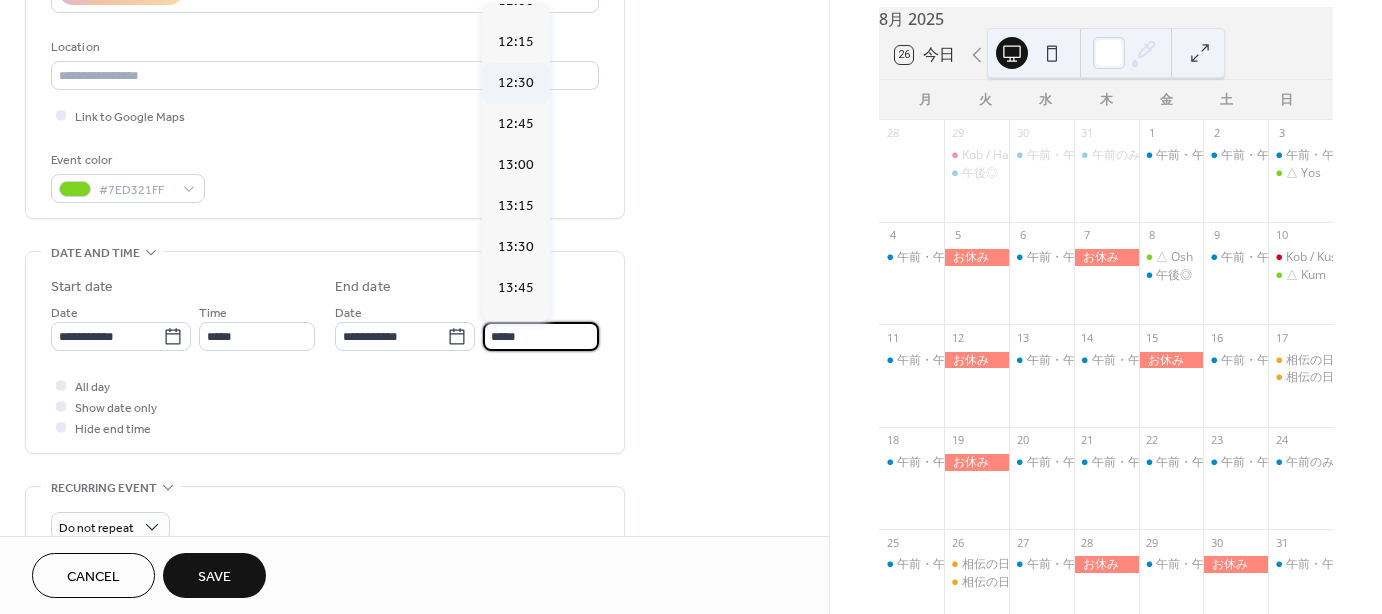 scroll, scrollTop: 224, scrollLeft: 0, axis: vertical 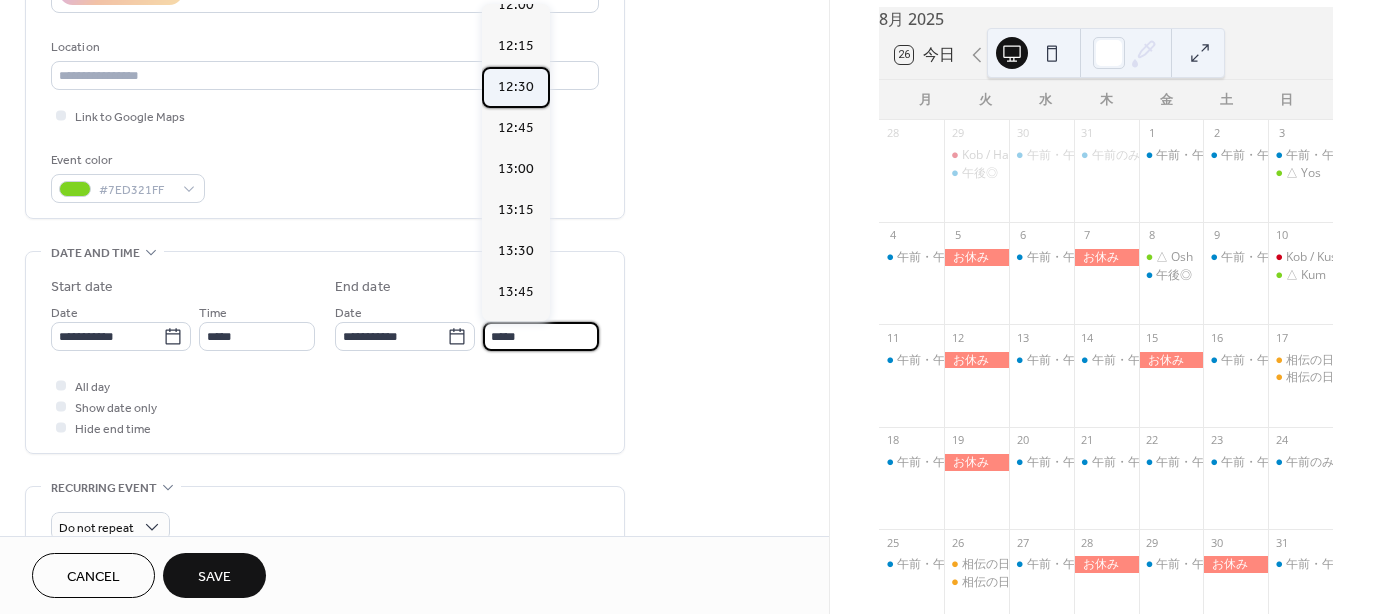 click on "12:30" at bounding box center [516, 87] 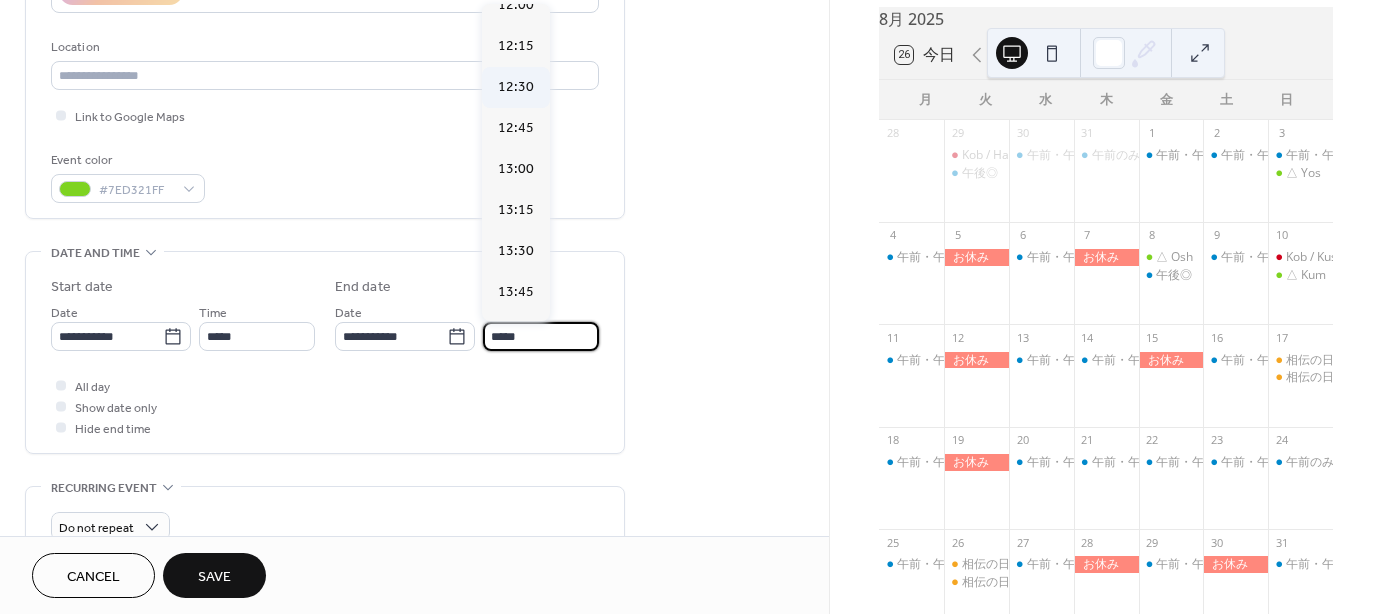 type on "*****" 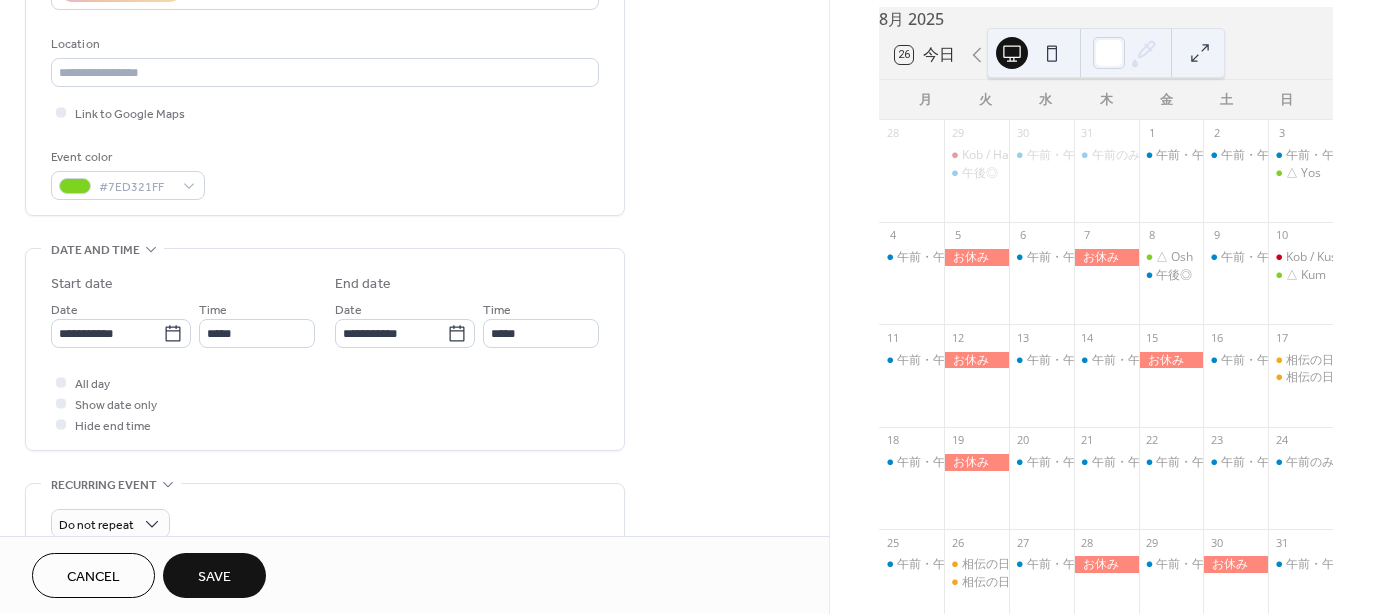 scroll, scrollTop: 500, scrollLeft: 0, axis: vertical 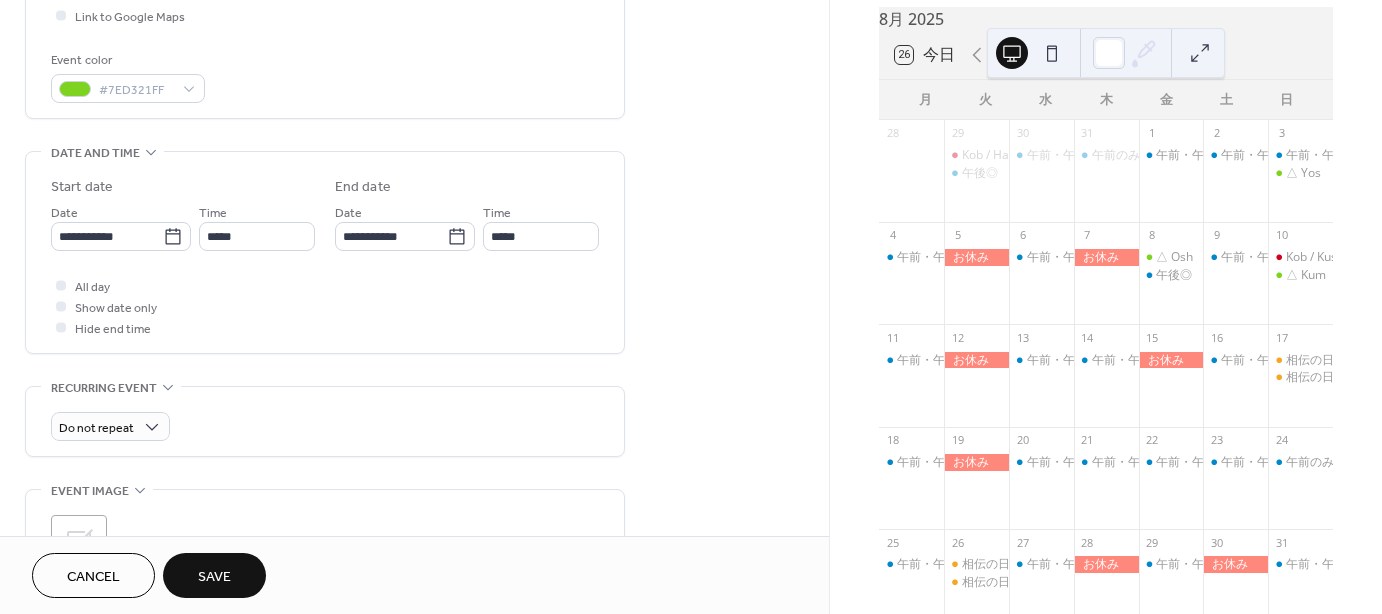 click on "Save" at bounding box center [214, 577] 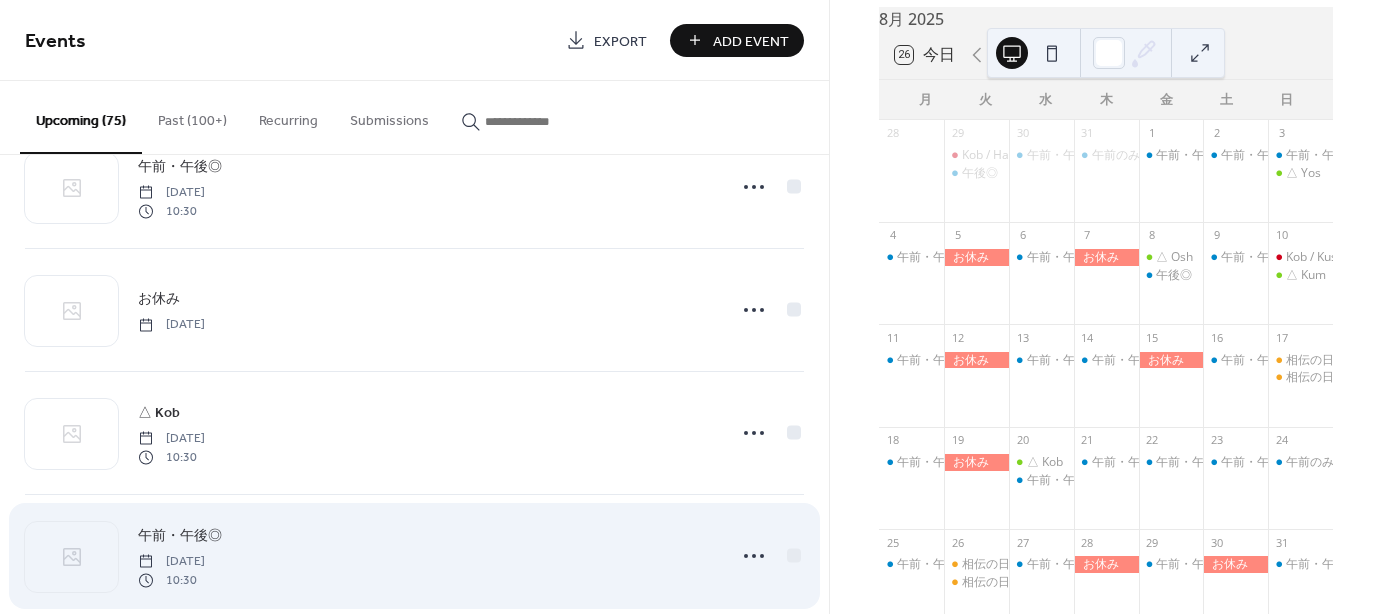 scroll, scrollTop: 3383, scrollLeft: 0, axis: vertical 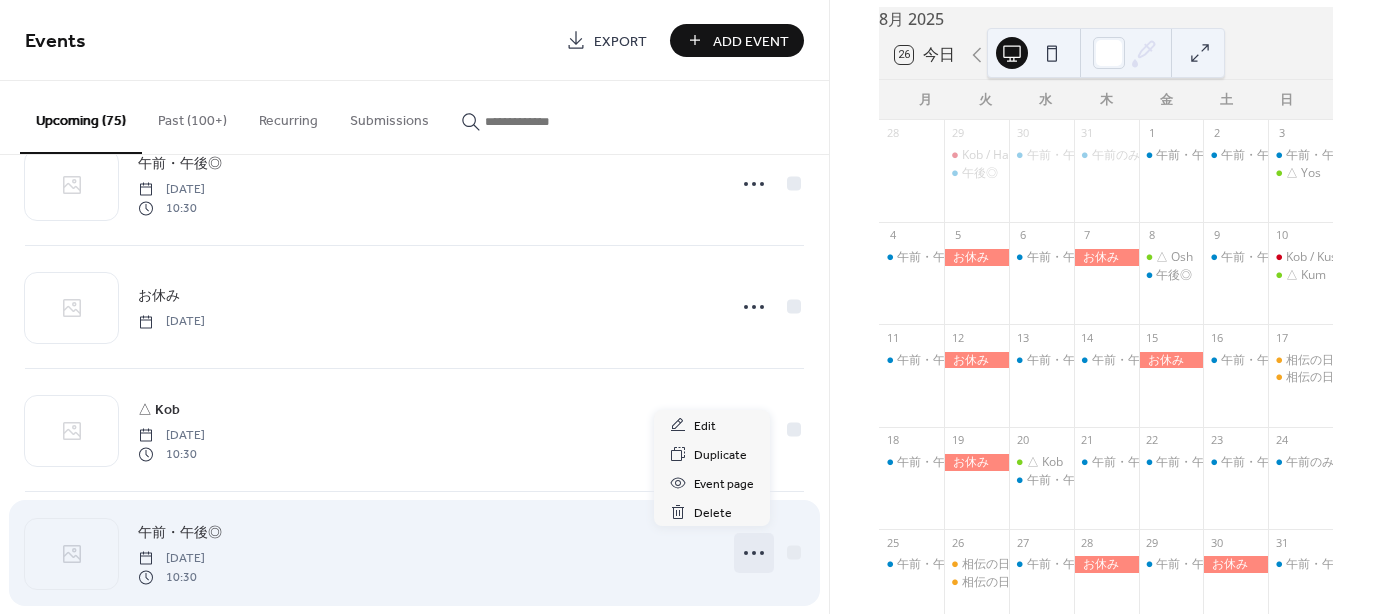 click 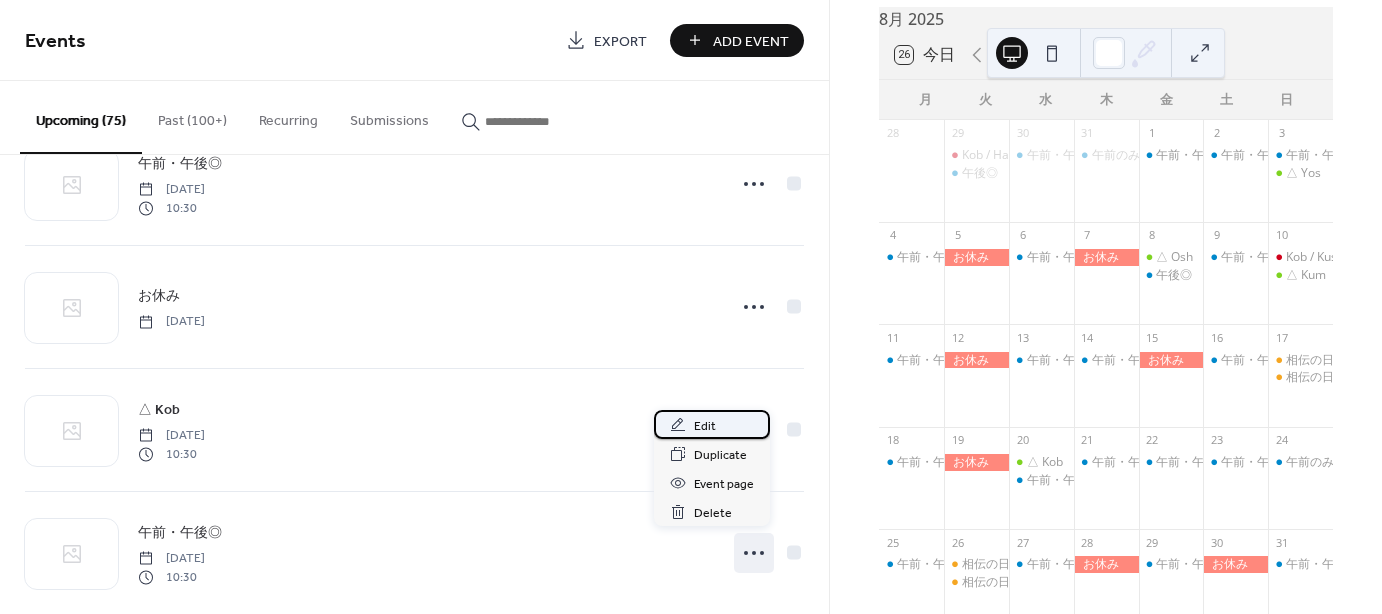 click on "Edit" at bounding box center [705, 426] 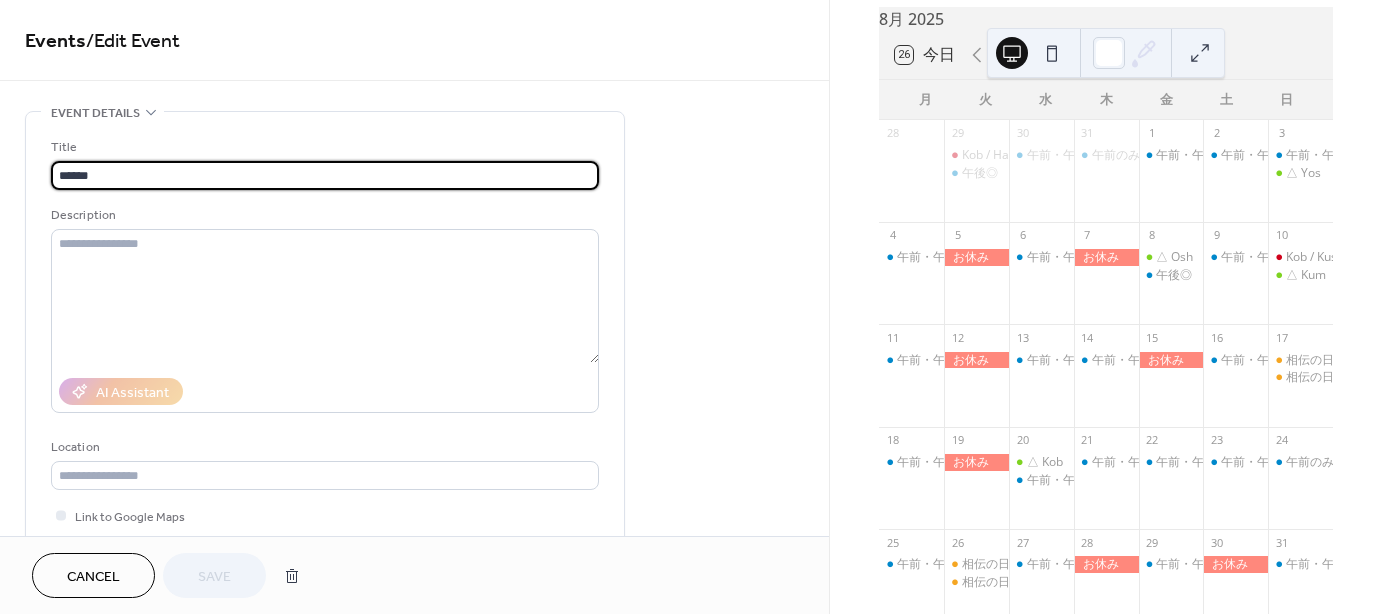 click on "******" at bounding box center [325, 175] 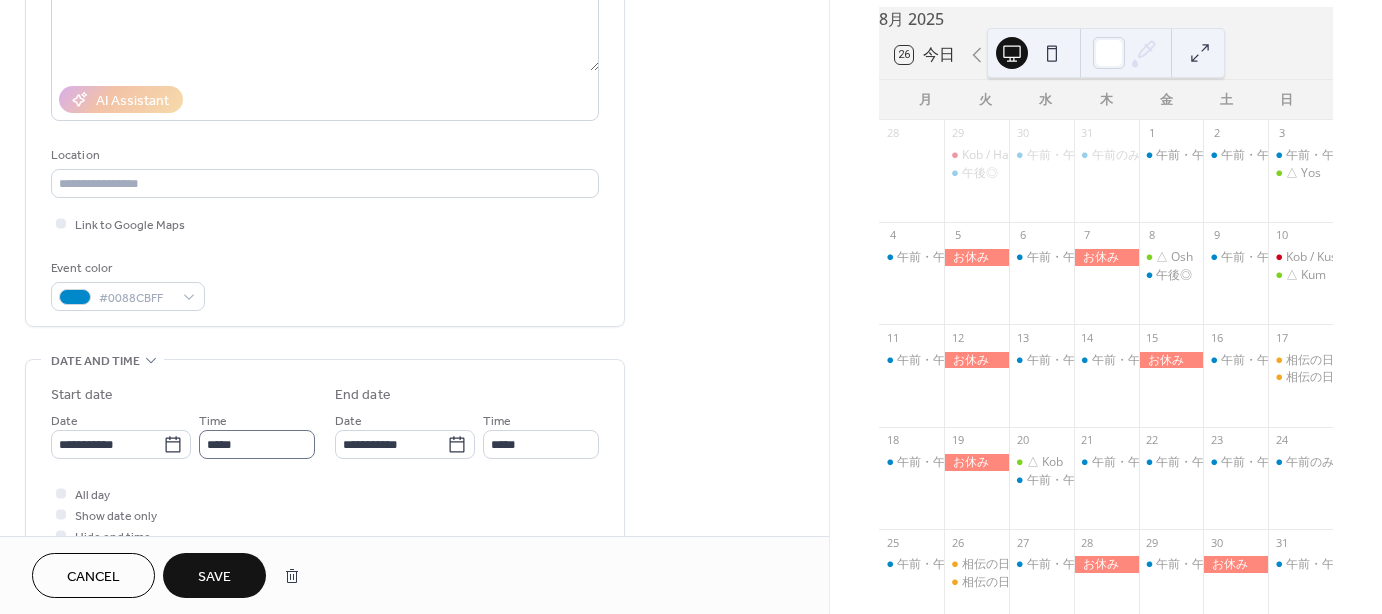 scroll, scrollTop: 300, scrollLeft: 0, axis: vertical 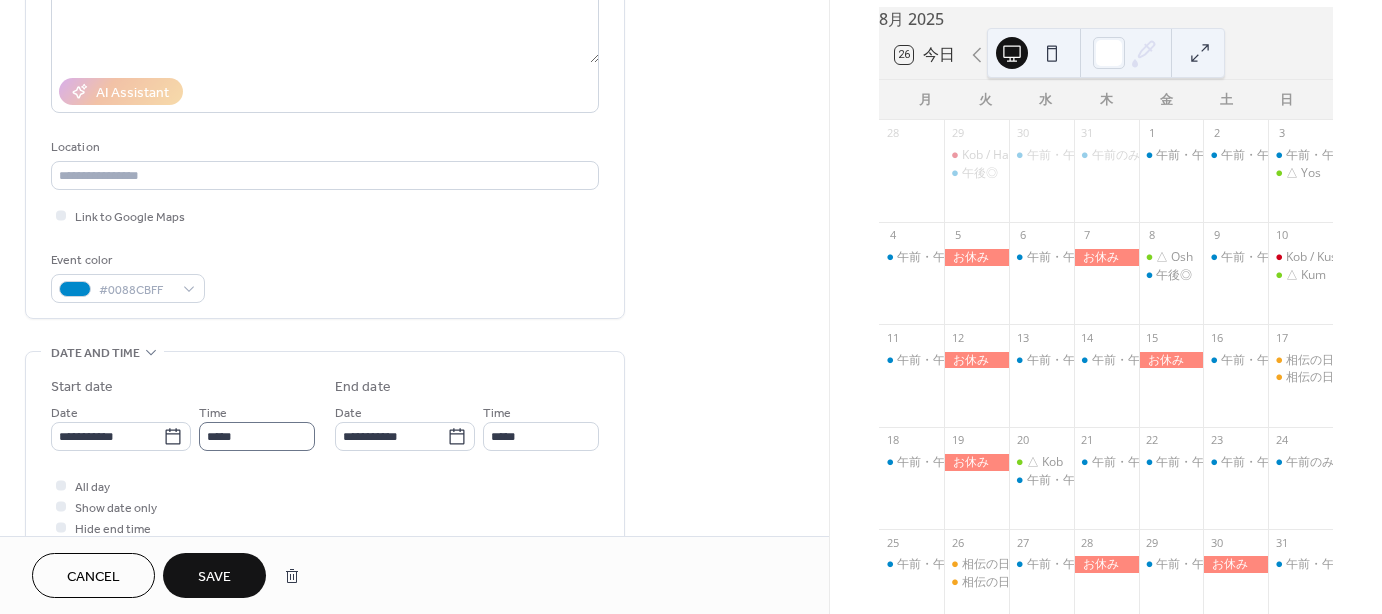 type on "***" 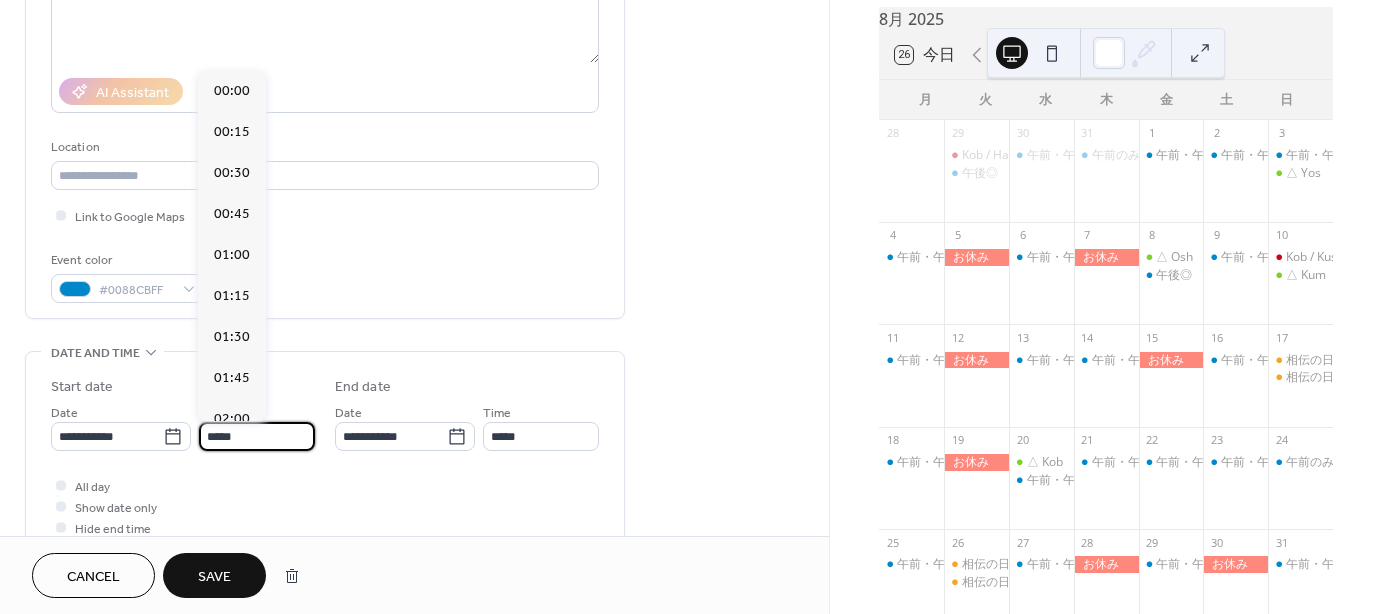 click on "*****" at bounding box center [257, 436] 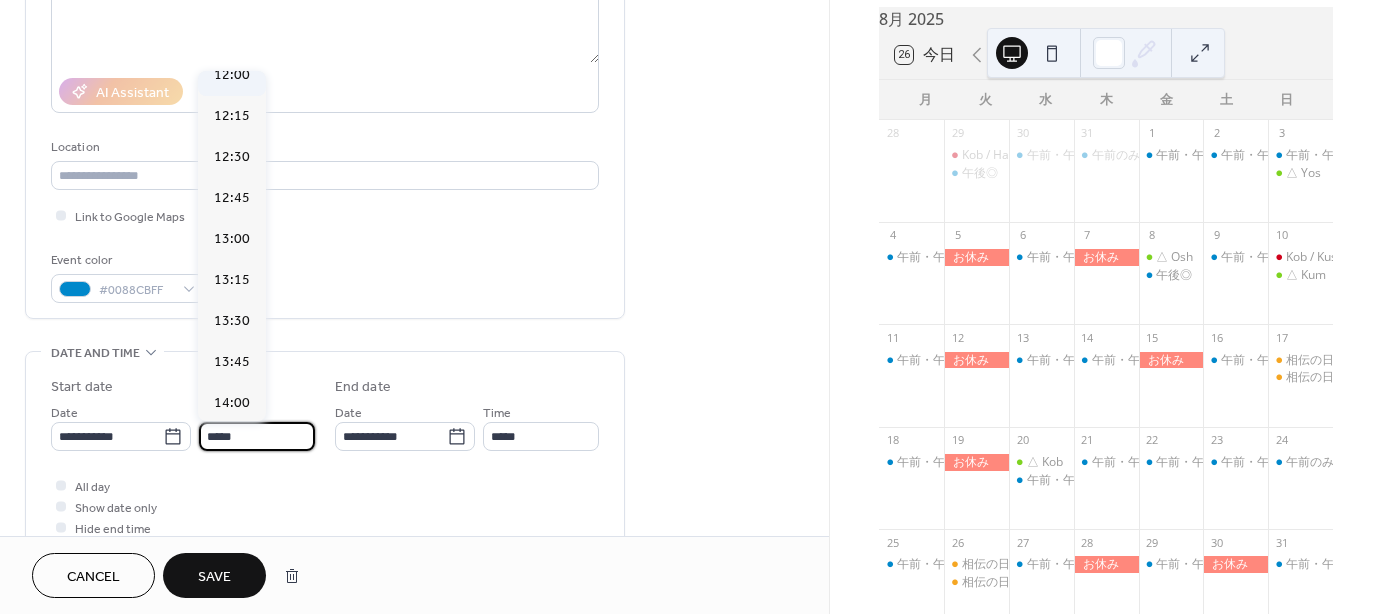 scroll, scrollTop: 2022, scrollLeft: 0, axis: vertical 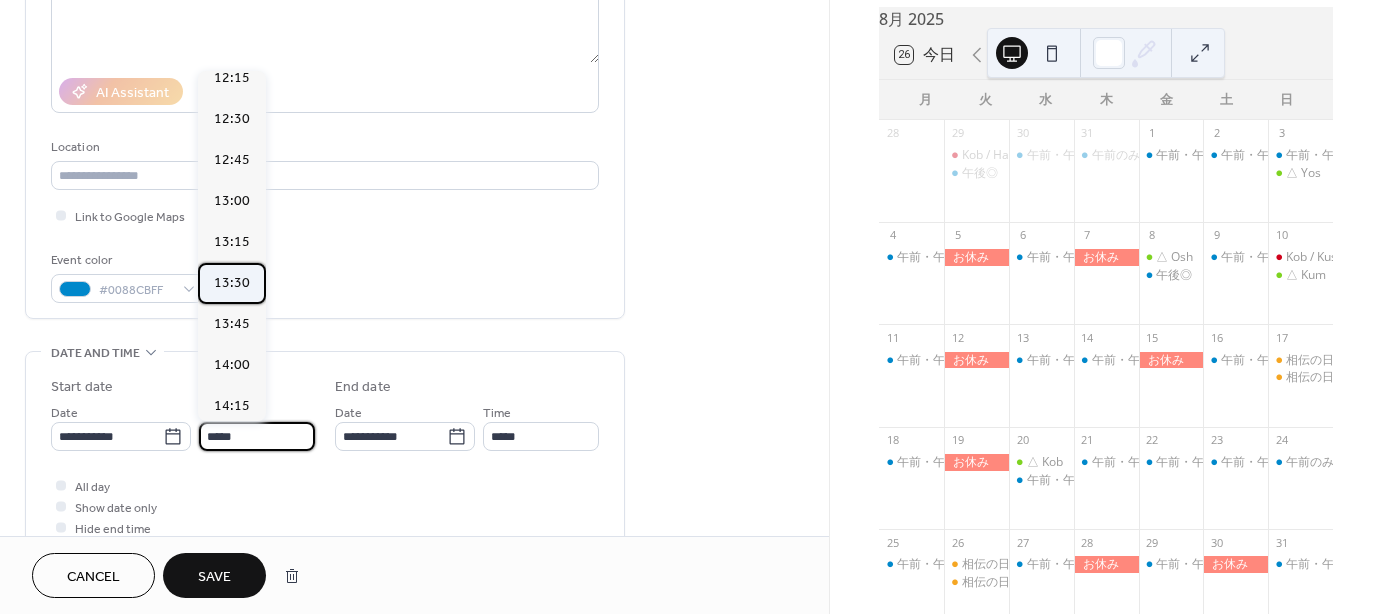 click on "13:30" at bounding box center [232, 283] 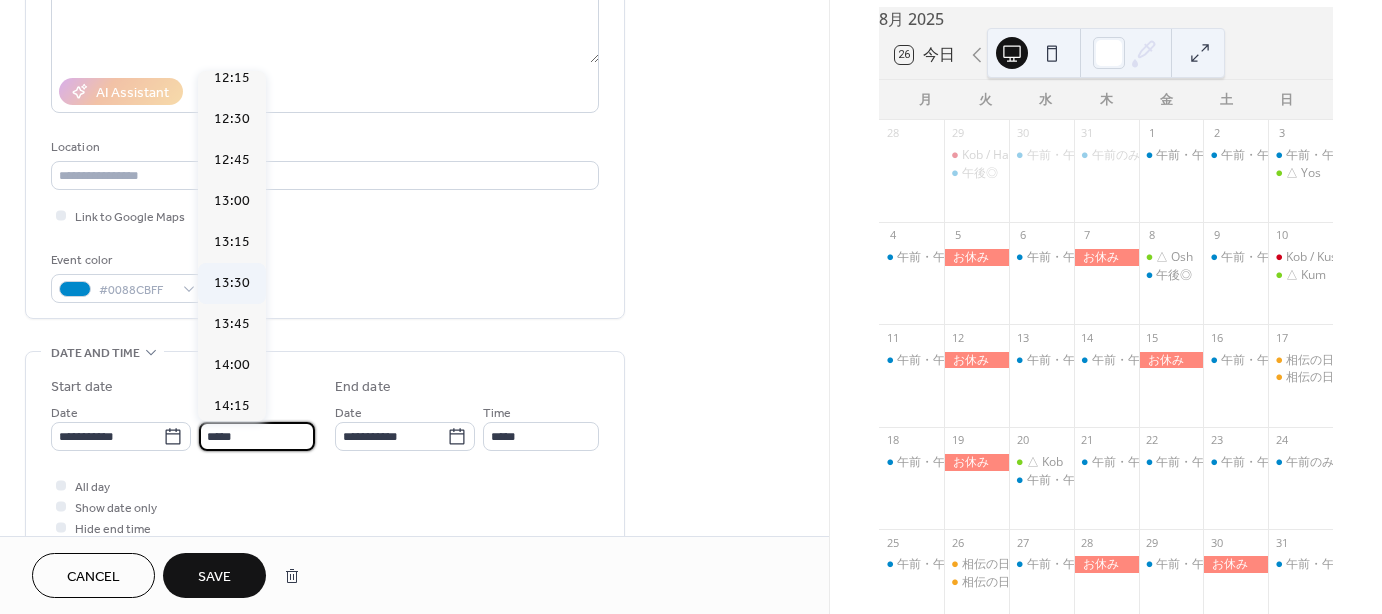type on "*****" 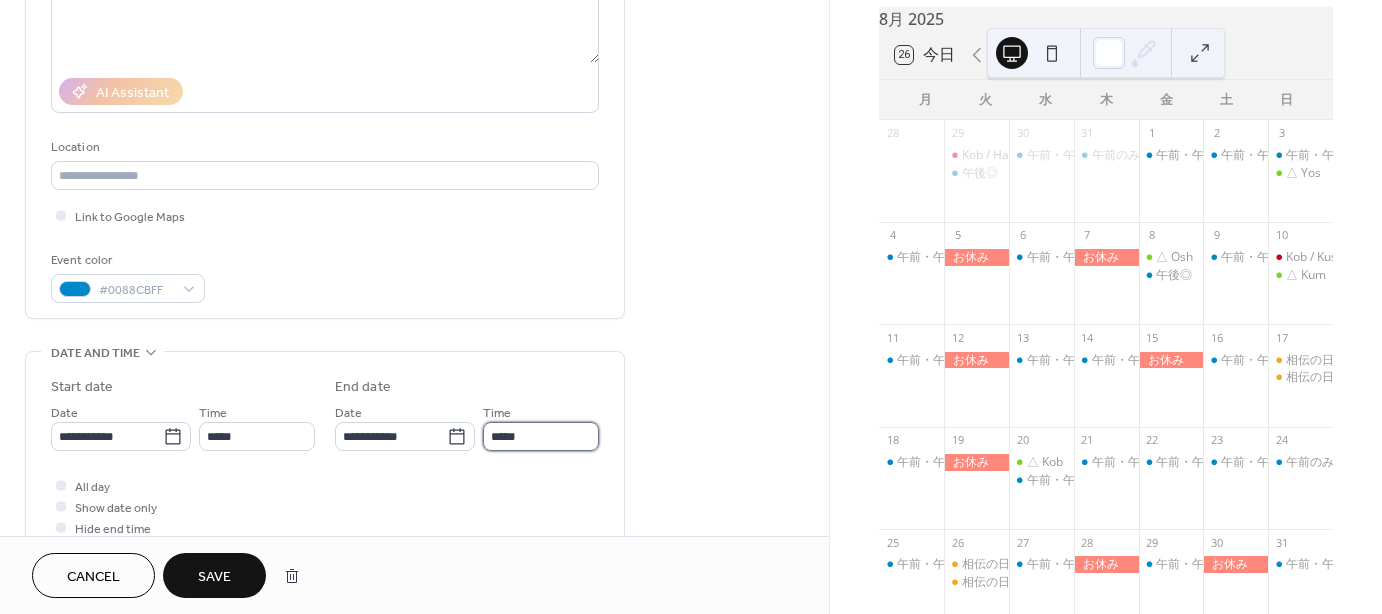 click on "*****" at bounding box center (541, 436) 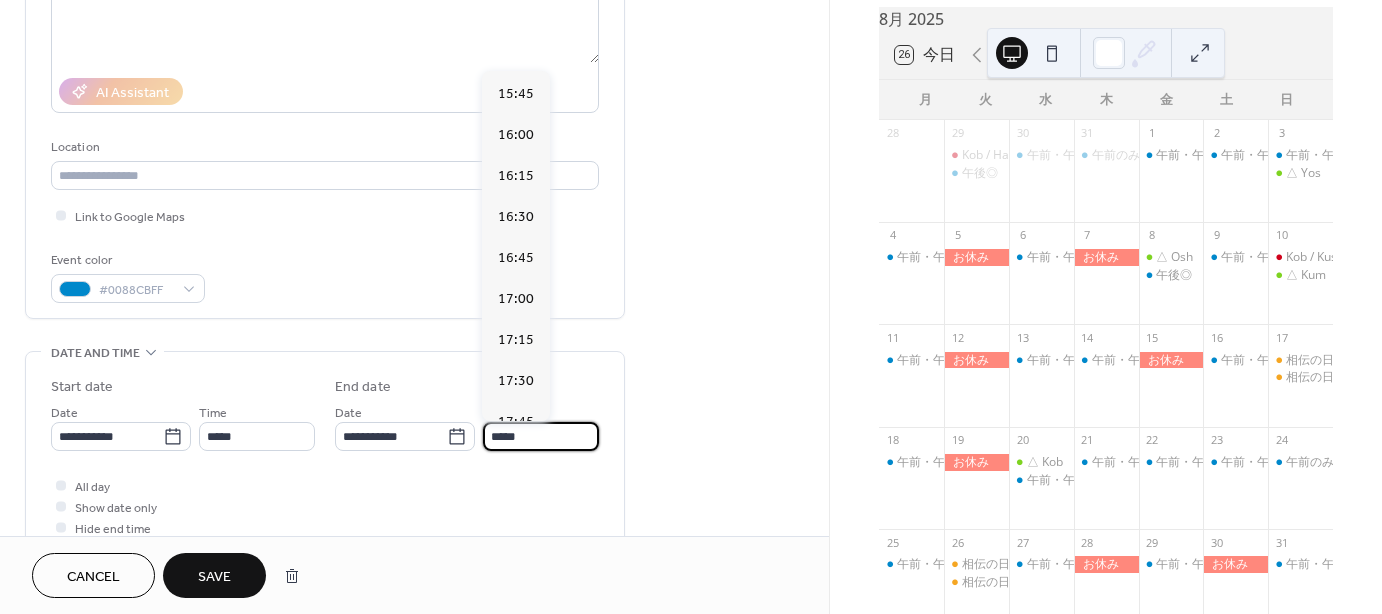scroll, scrollTop: 324, scrollLeft: 0, axis: vertical 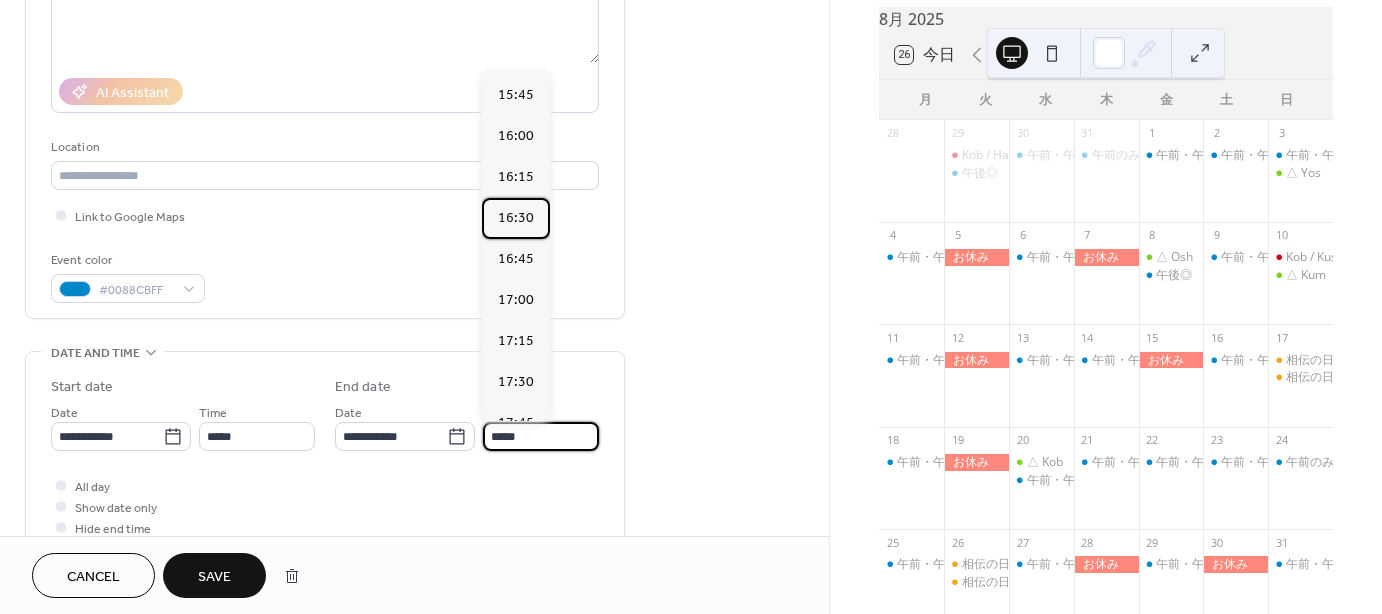 click on "16:30" at bounding box center [516, 218] 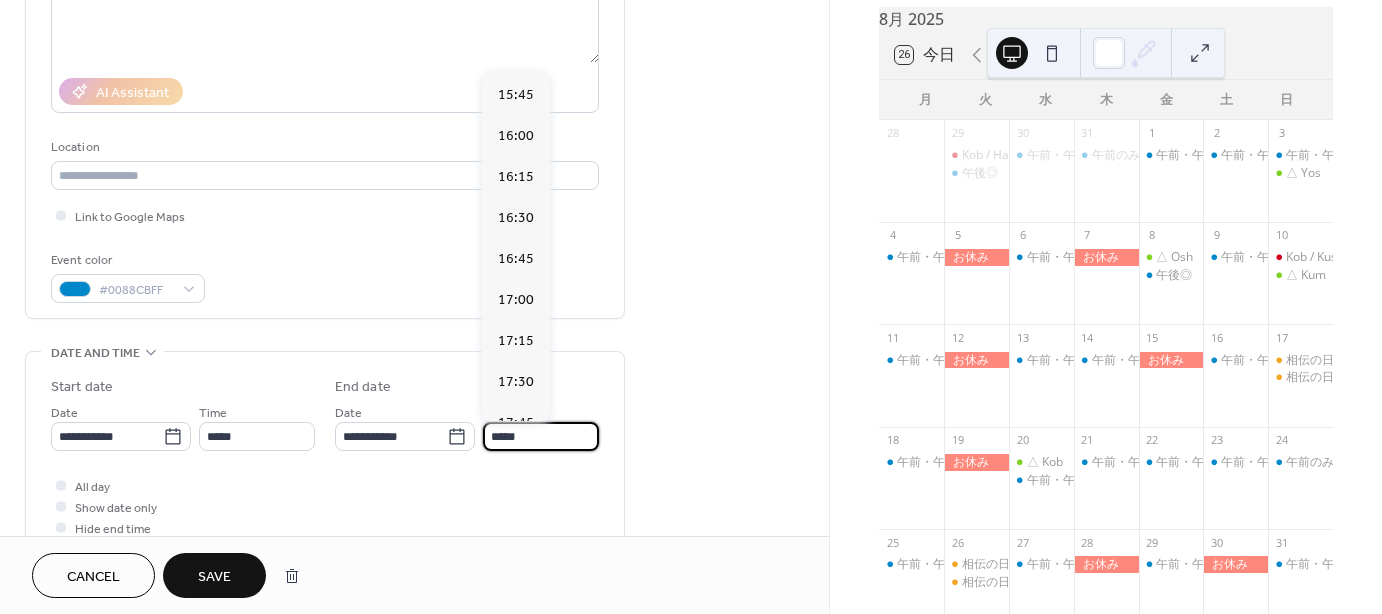 type on "*****" 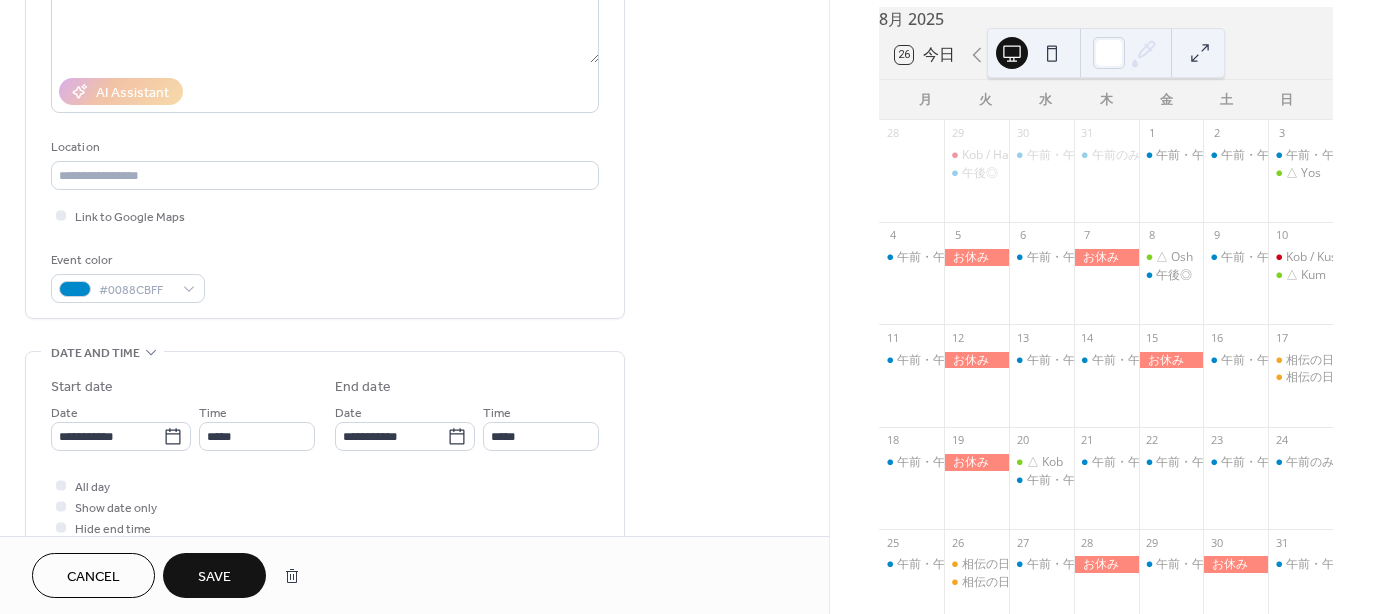 click on "Save" at bounding box center (214, 577) 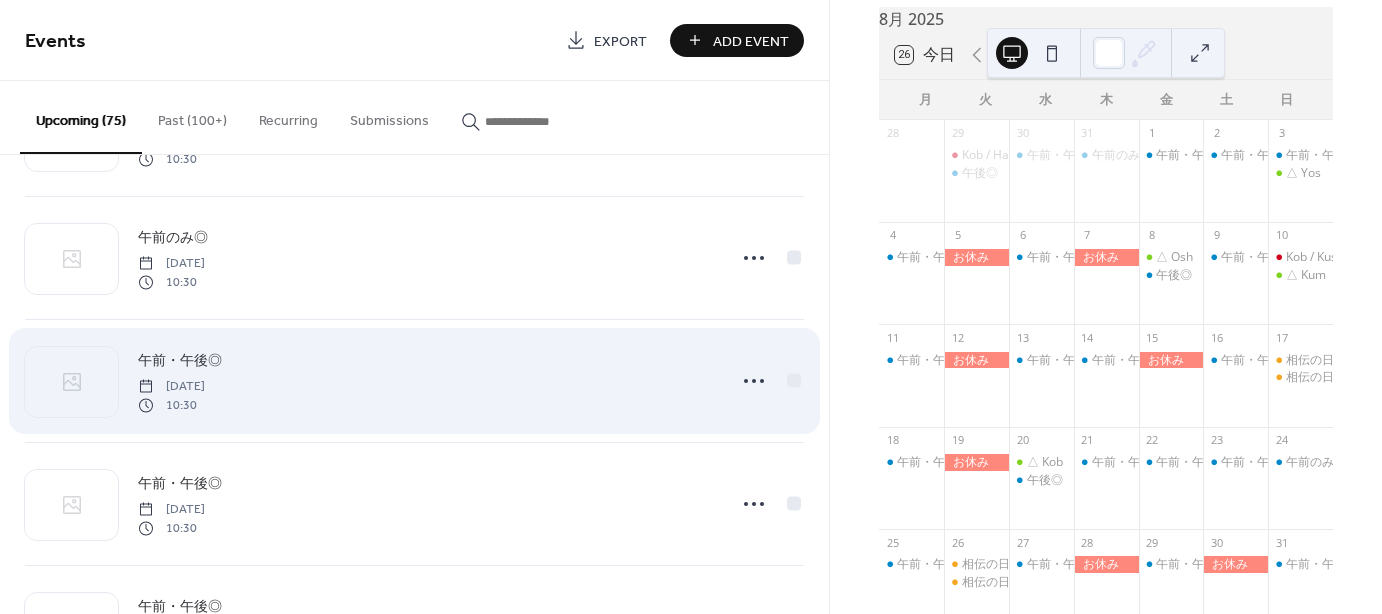 scroll, scrollTop: 600, scrollLeft: 0, axis: vertical 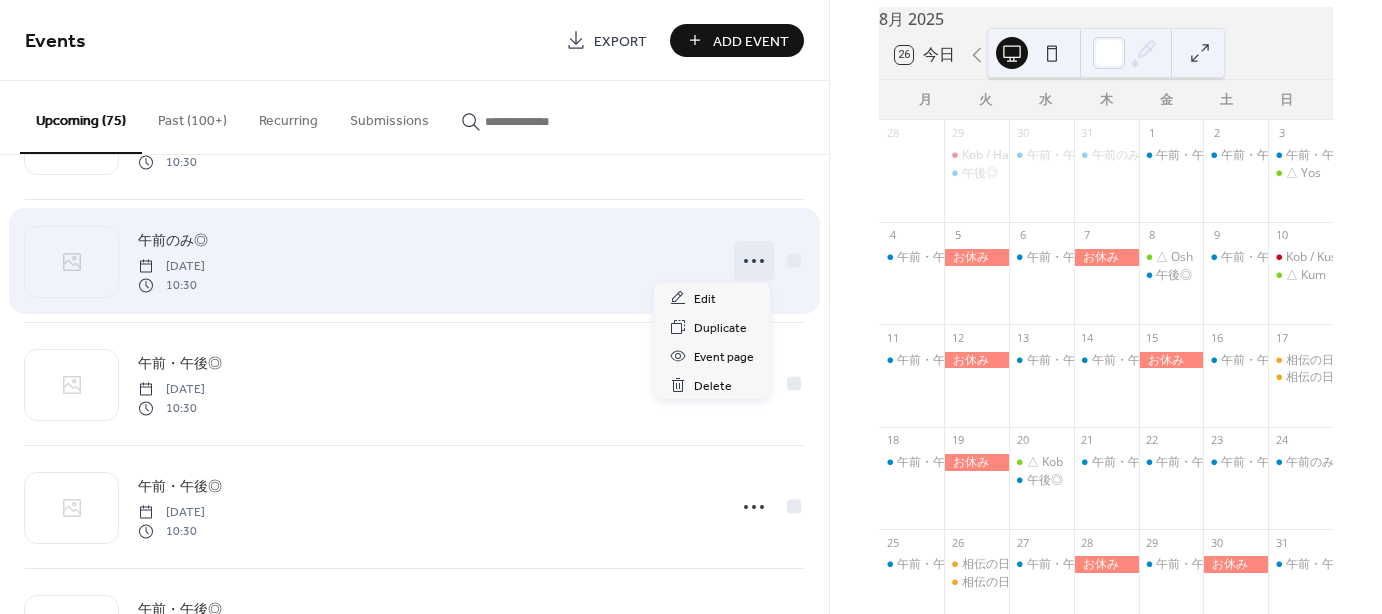 click 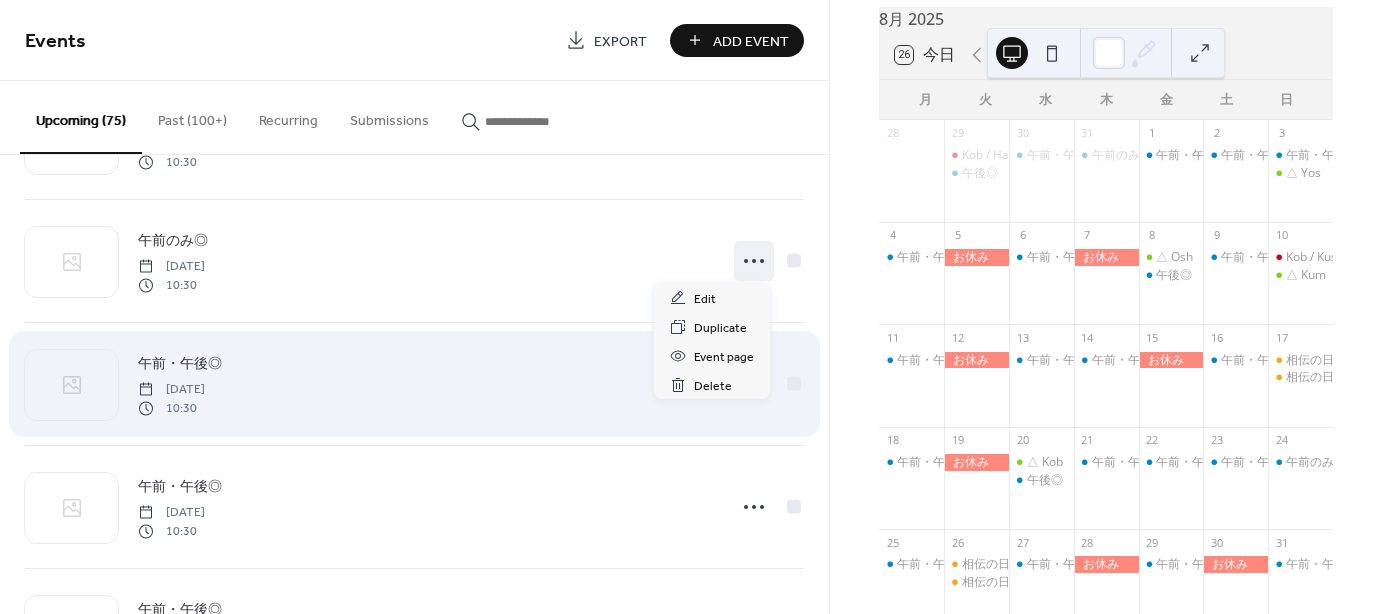 click on "午前・午後◎ [DATE] 10:30" at bounding box center [426, 384] 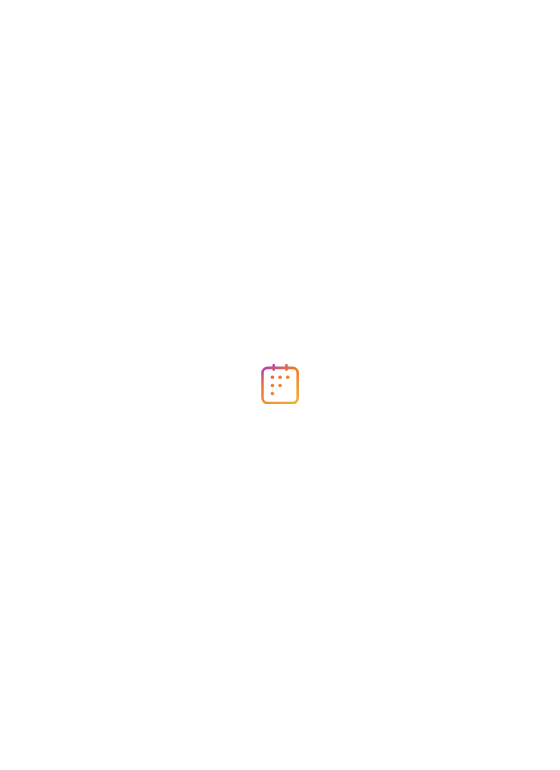 scroll, scrollTop: 0, scrollLeft: 0, axis: both 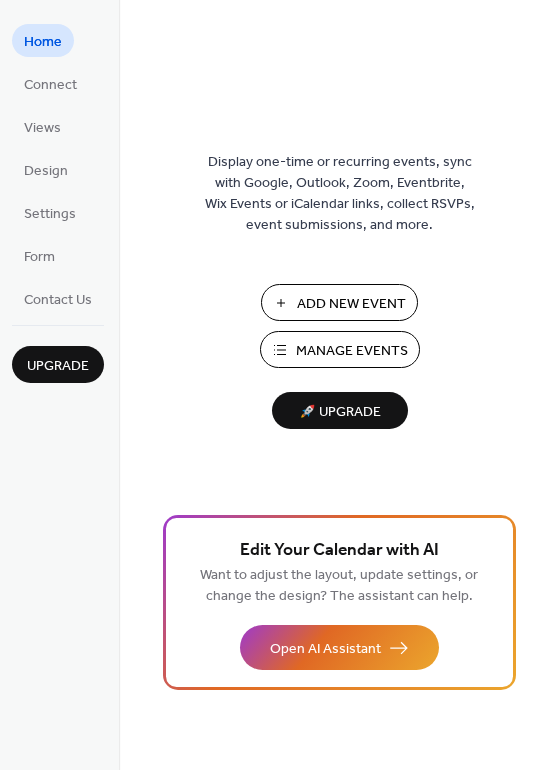 click on "Manage Events" at bounding box center (352, 351) 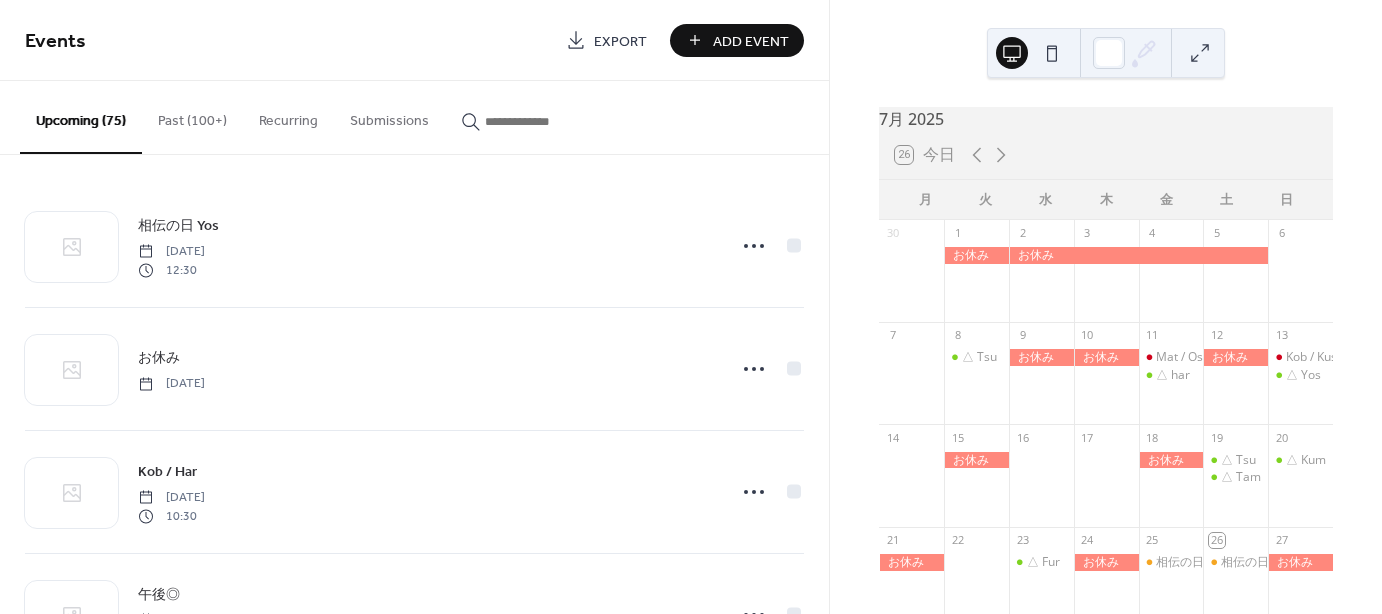 scroll, scrollTop: 0, scrollLeft: 0, axis: both 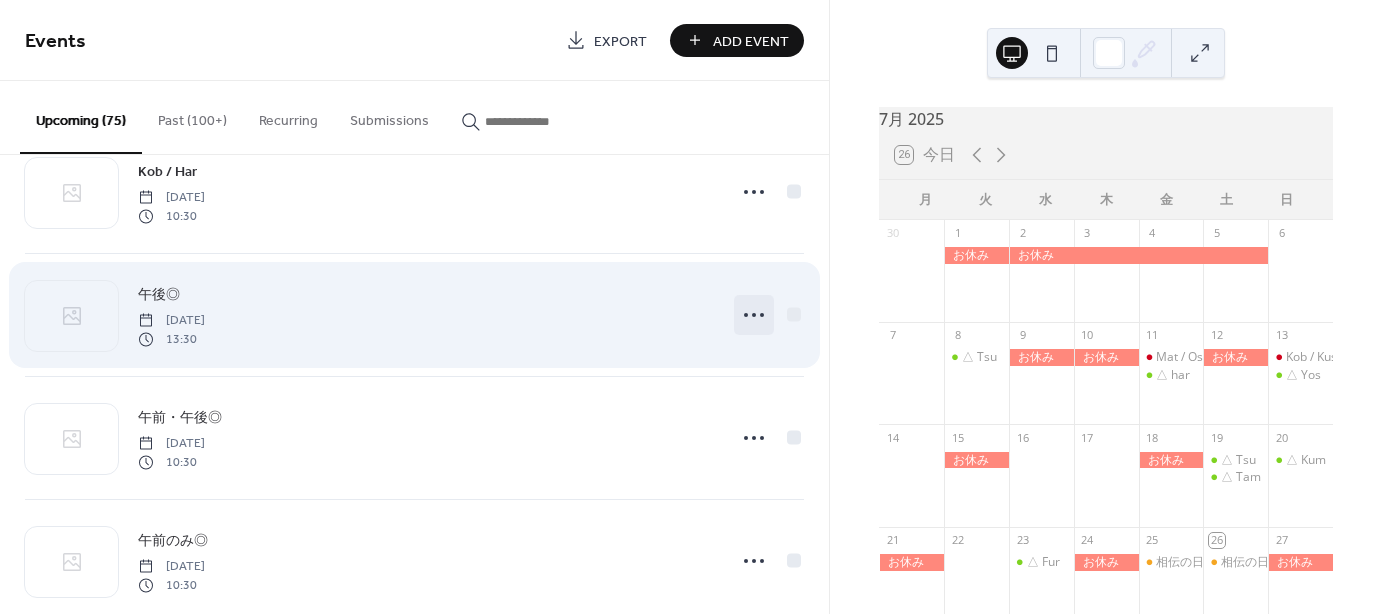 click 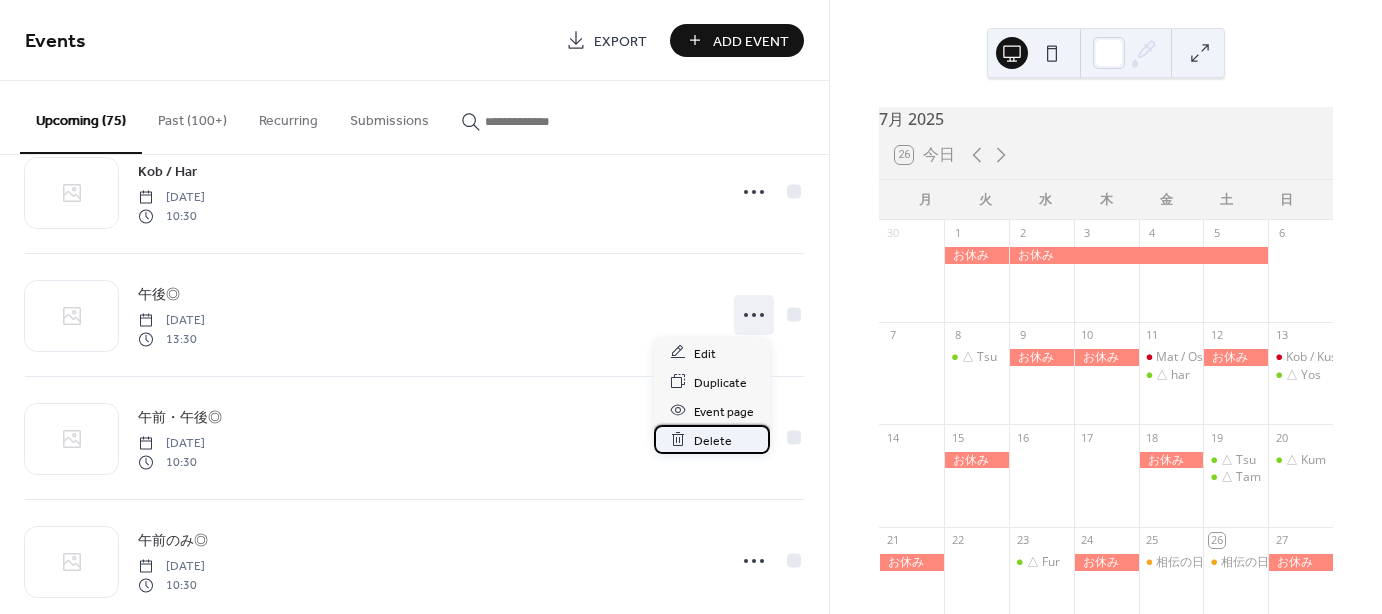 click on "Delete" at bounding box center [713, 440] 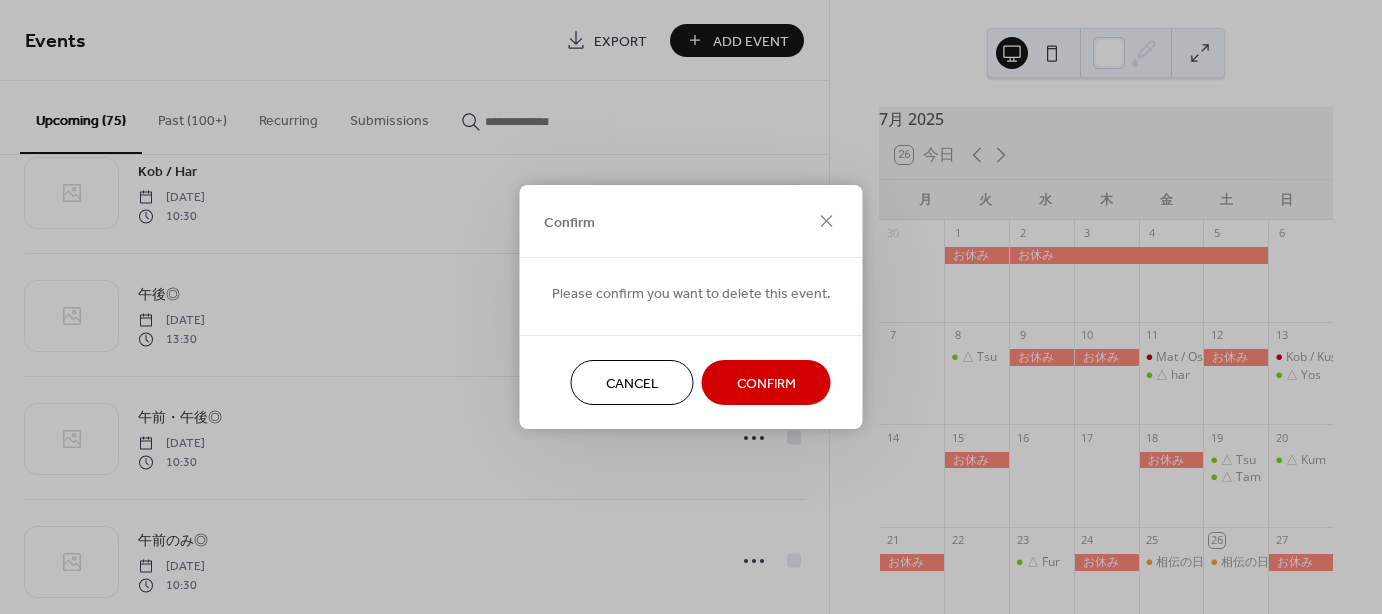 click on "Confirm" at bounding box center [766, 384] 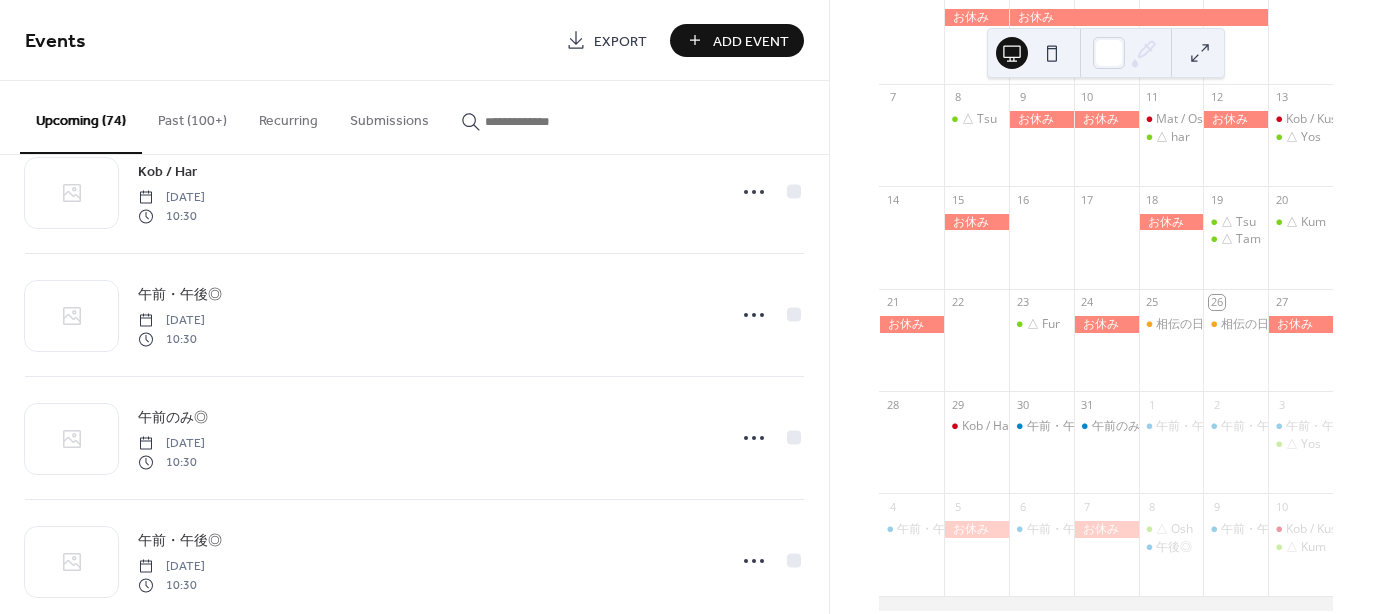 scroll, scrollTop: 79, scrollLeft: 0, axis: vertical 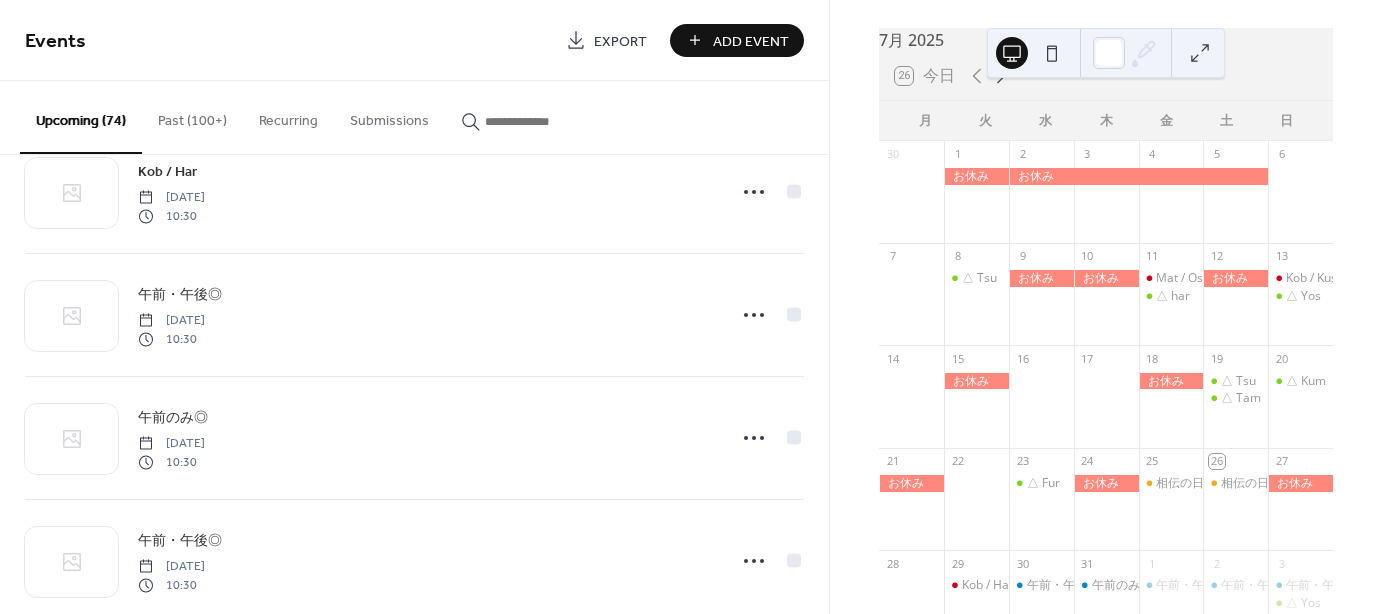 click 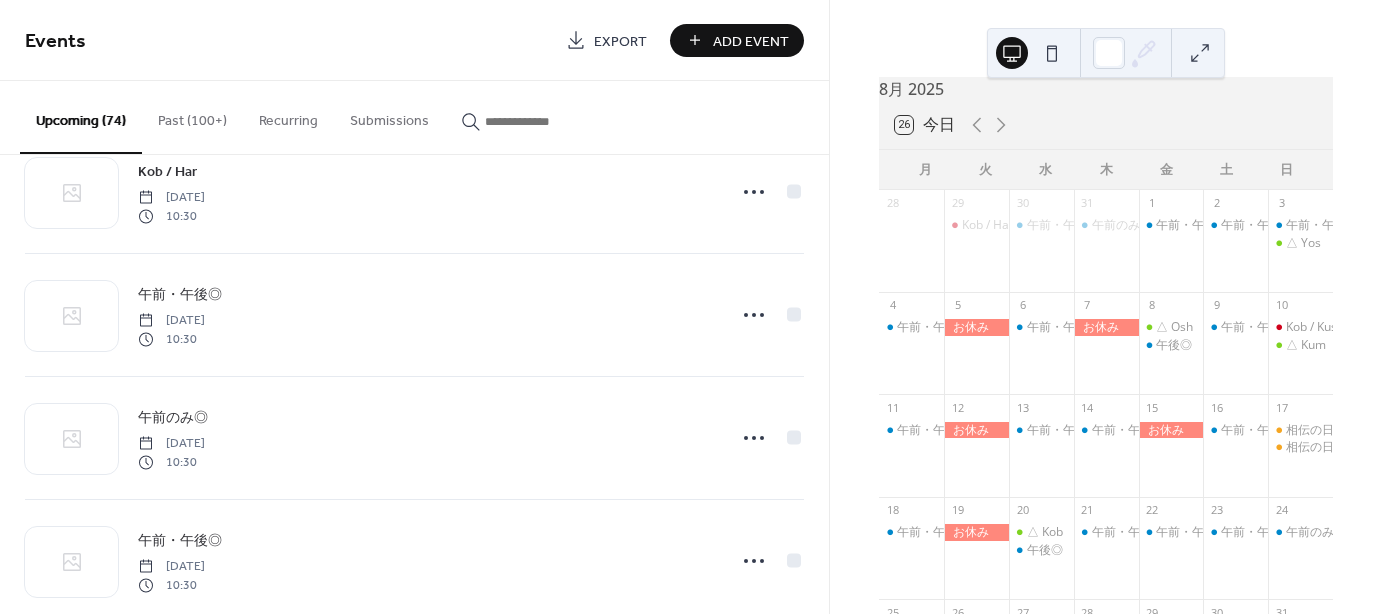 scroll, scrollTop: 0, scrollLeft: 0, axis: both 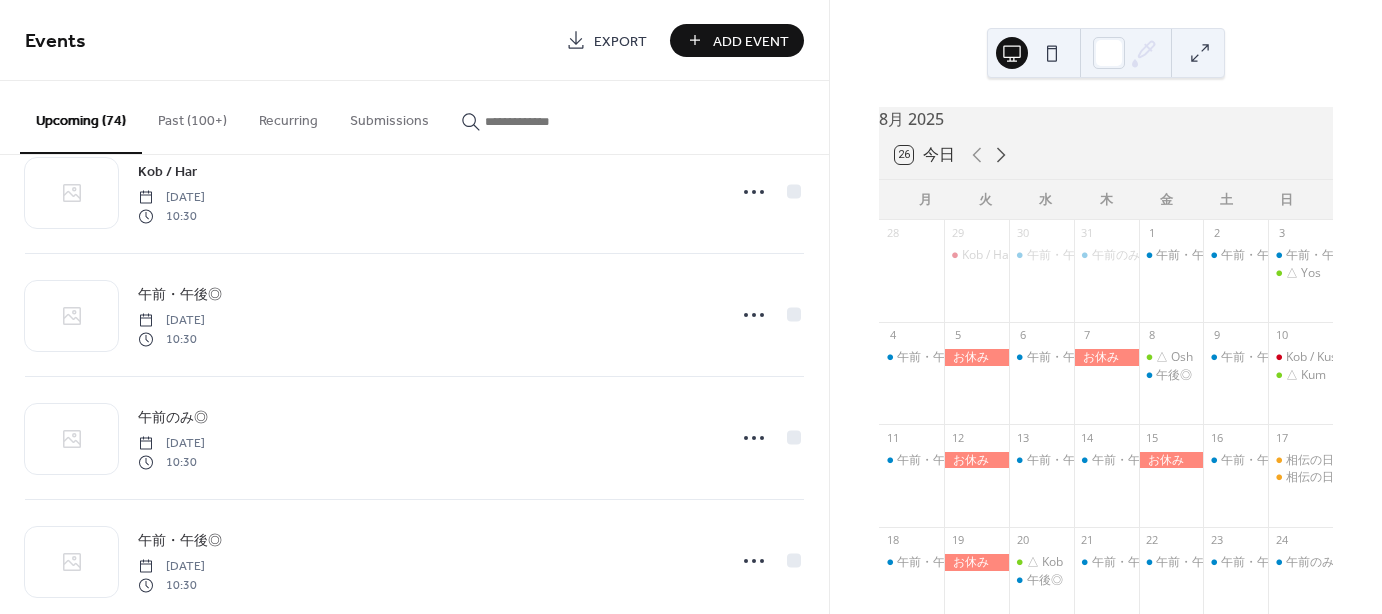 click 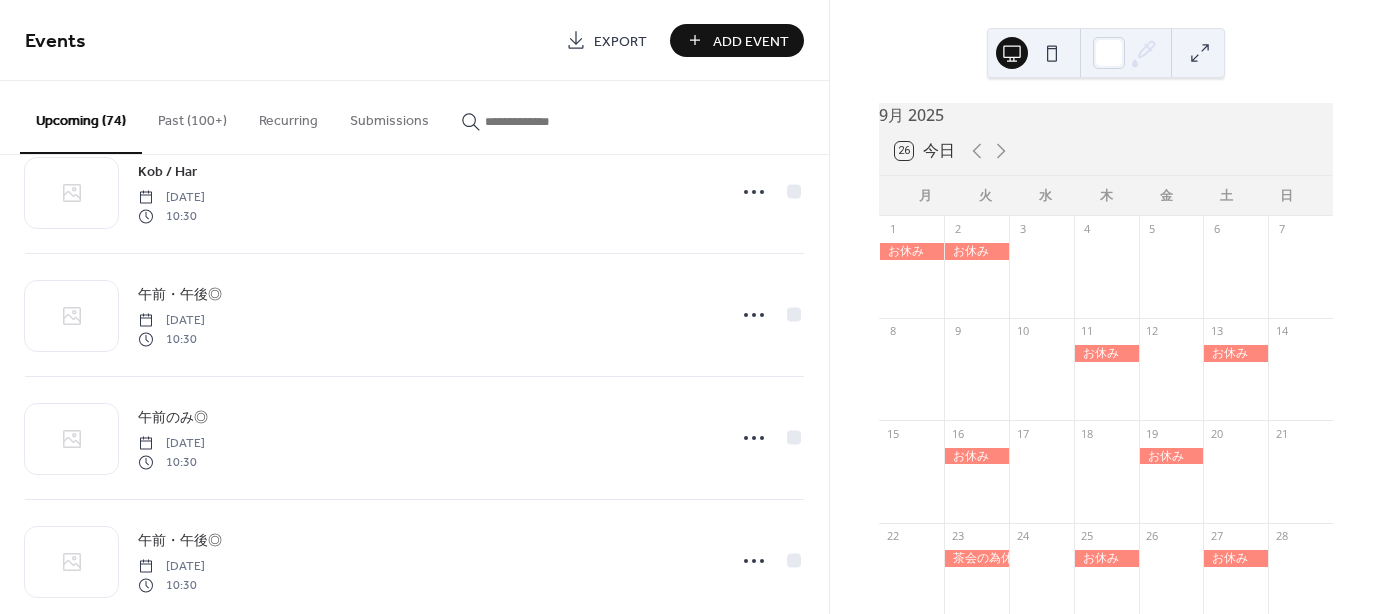 scroll, scrollTop: 0, scrollLeft: 0, axis: both 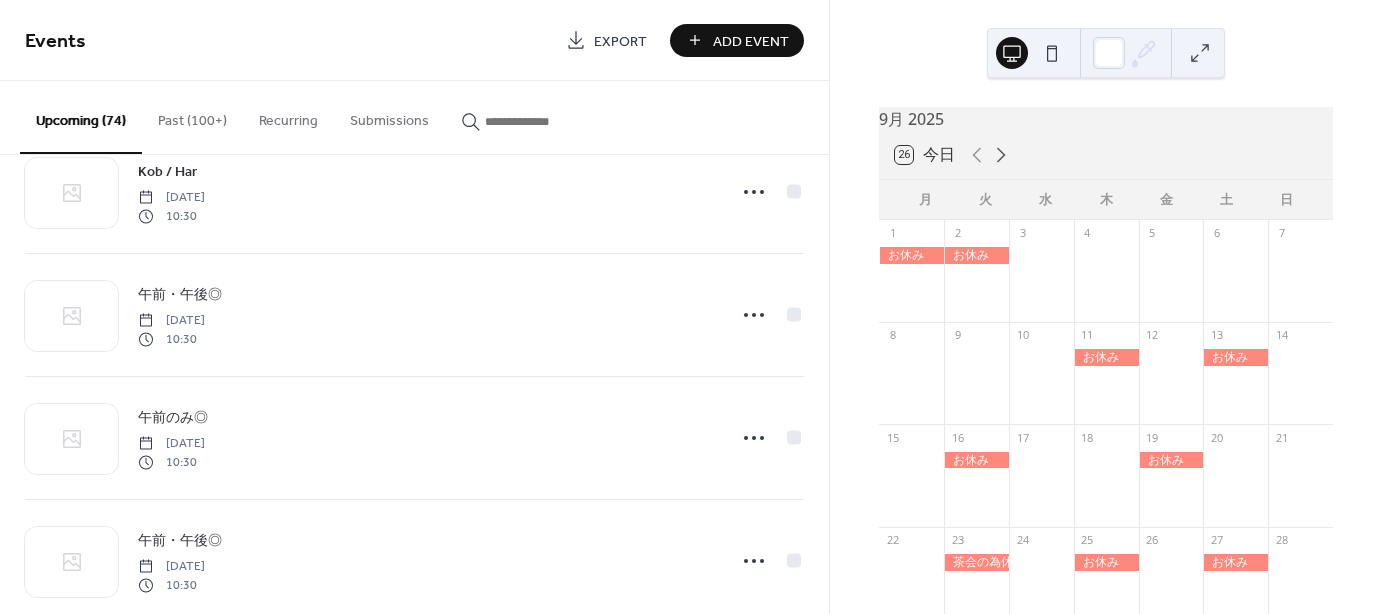 click 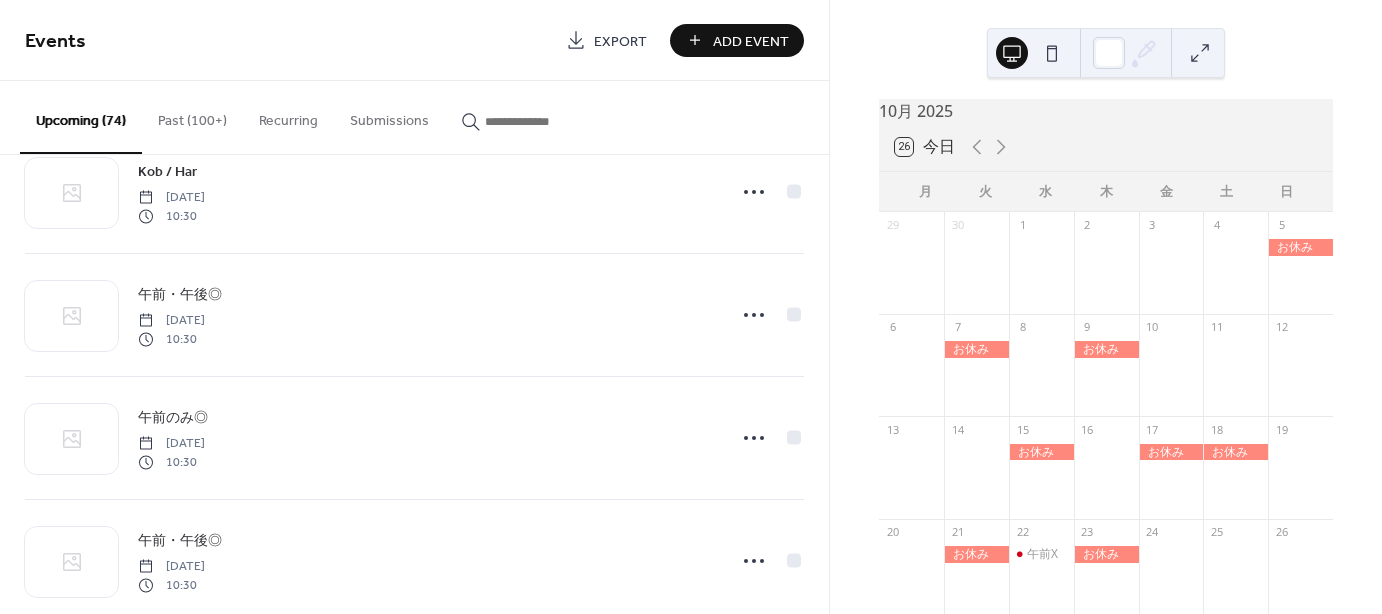 scroll, scrollTop: 0, scrollLeft: 0, axis: both 